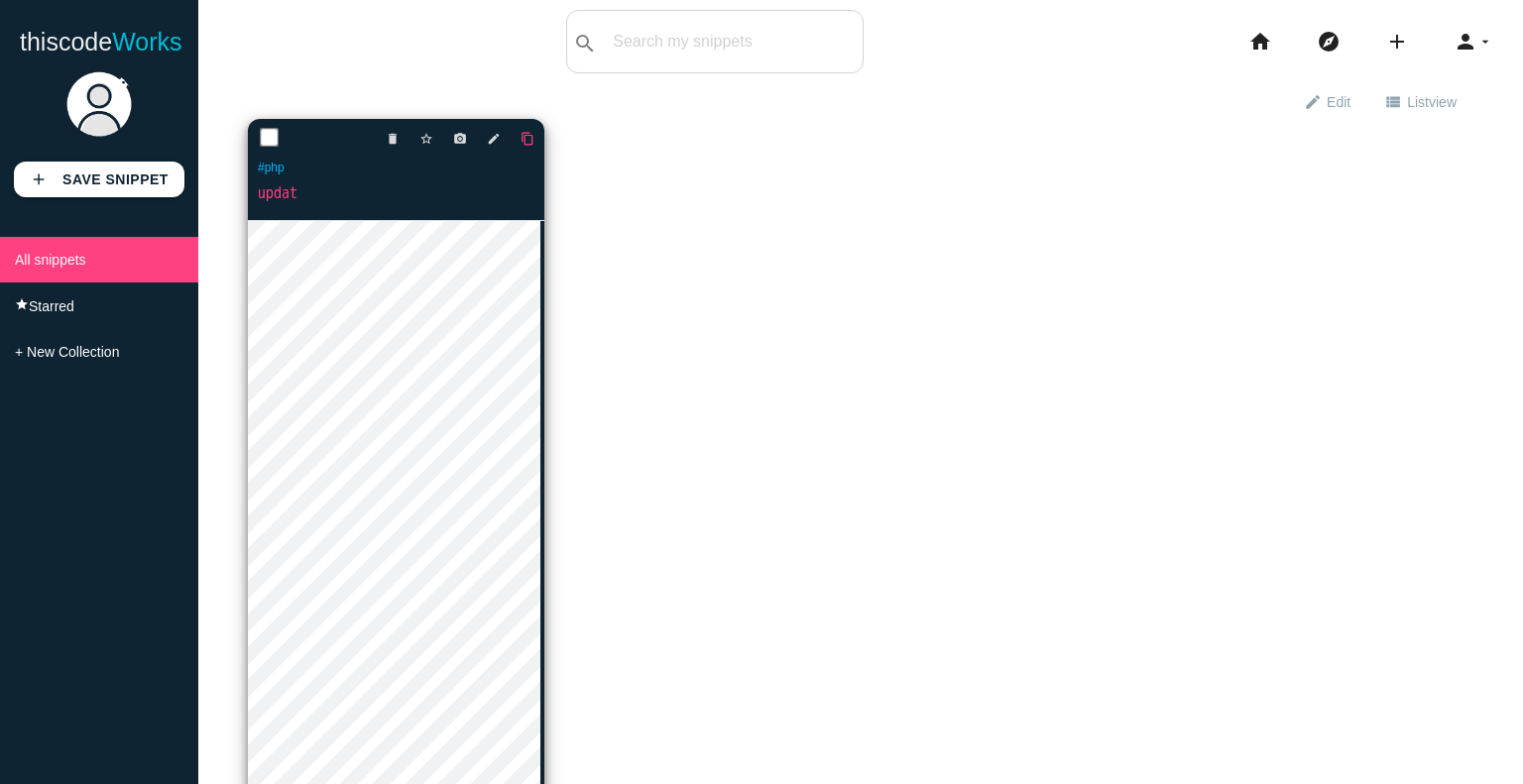 scroll, scrollTop: 0, scrollLeft: 0, axis: both 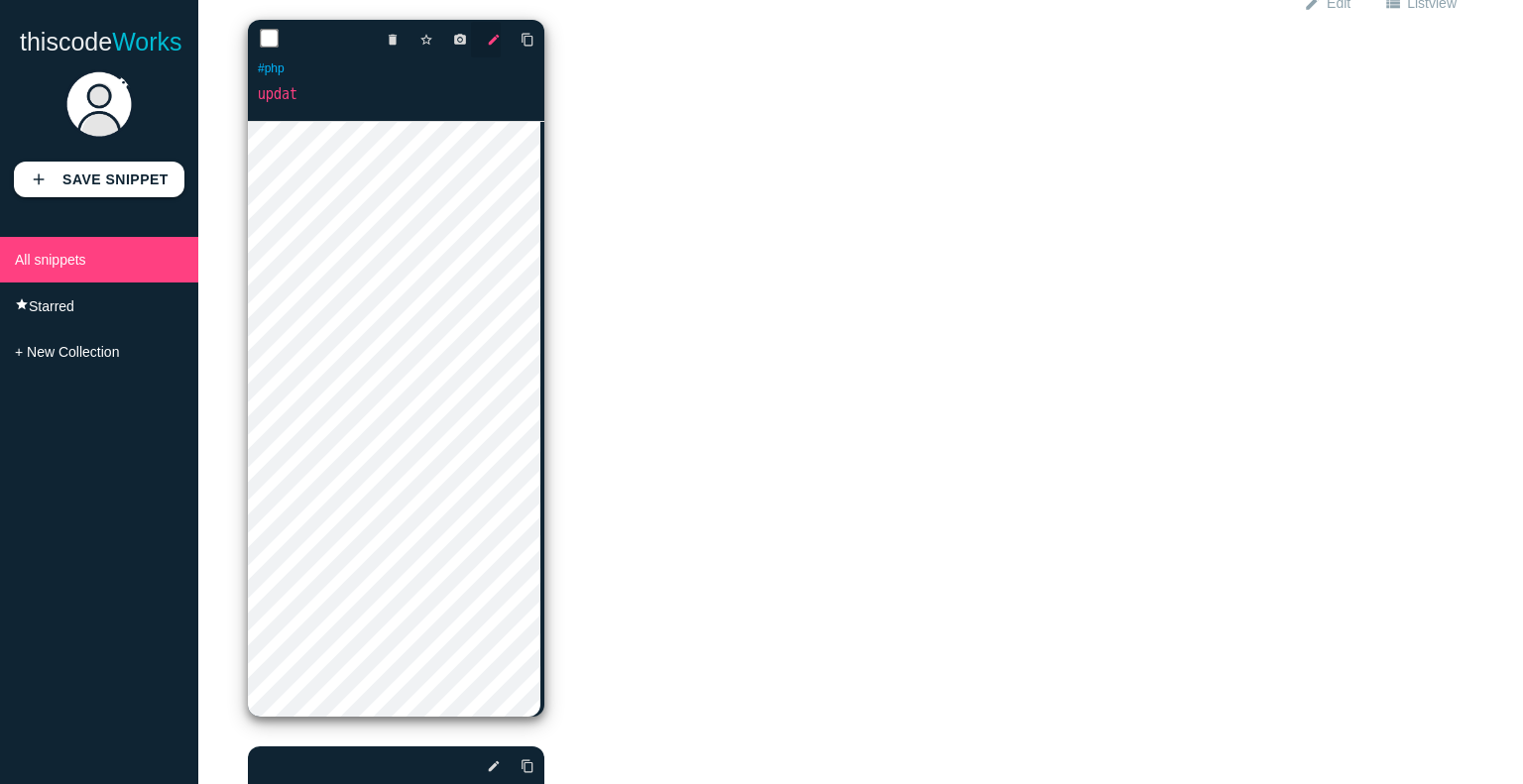 click on "edit" at bounding box center [494, 40] 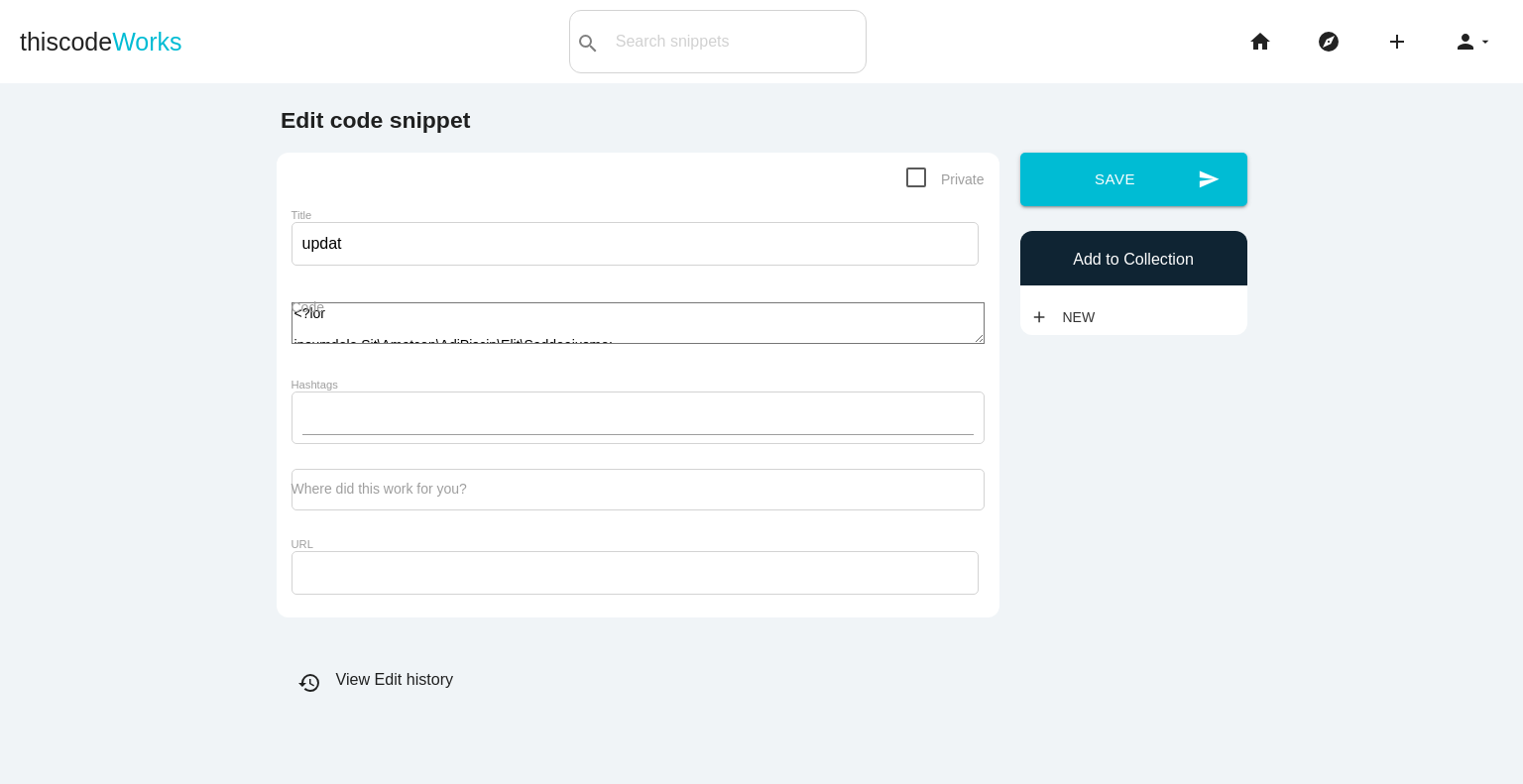 scroll, scrollTop: 0, scrollLeft: 0, axis: both 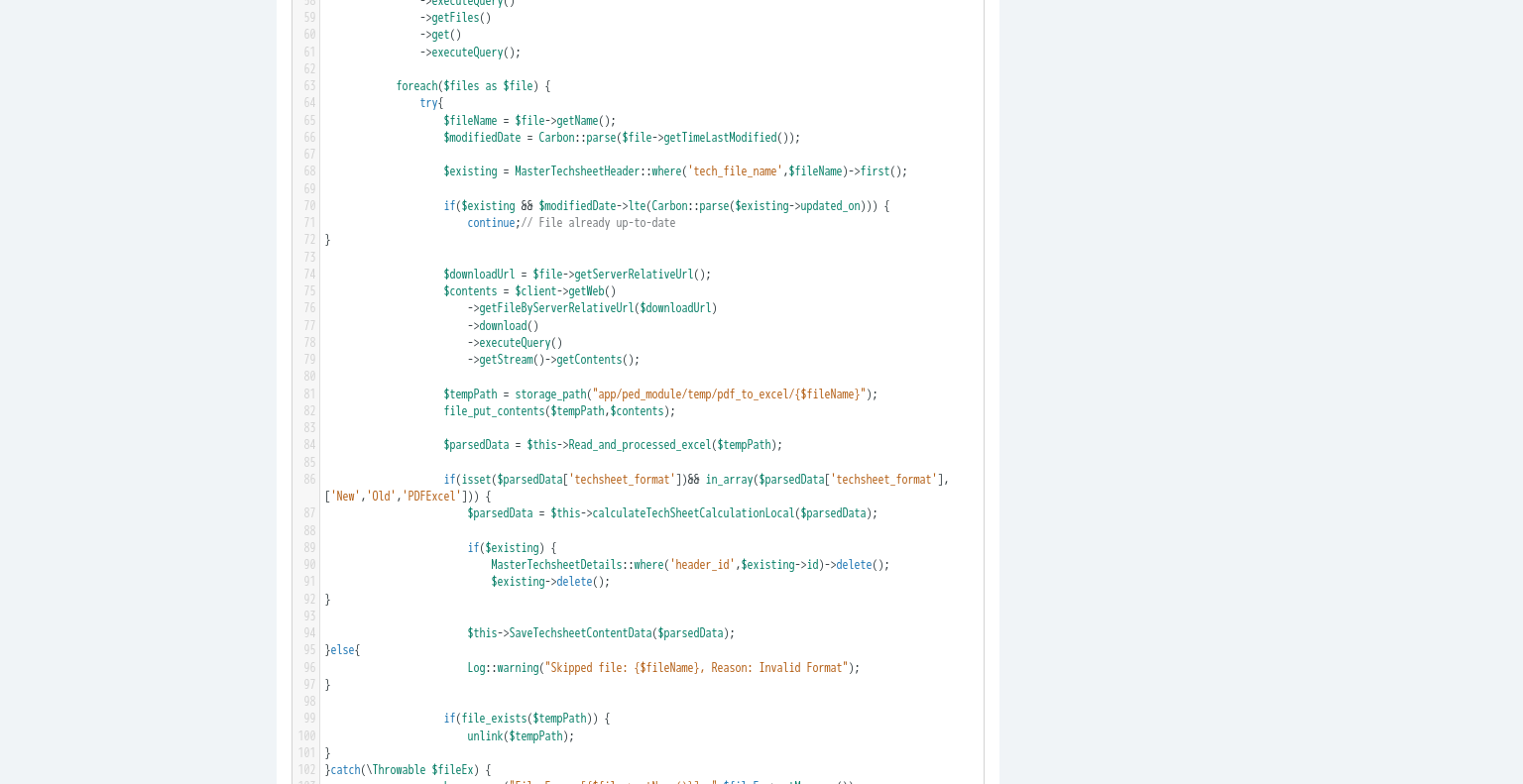 click on "Edit code snippet
Private
Title
updat
​ x   1 <? php 2 ​ 3 namespace   App \ Modules \ PedModule \ Http \ Controllers ; 4 ​ 5 use   Illuminate \ Http \ Request ; 6 use   Carbon \ Carbon ; 7 use   Illuminate \ Support \ Facades \ Log ; 8 use   App \ Http \ Controllers \ Controller ; 9 use   App \ Modules \ PedModule \ Models \ MasterTechsheetHeader ; 10 use   App \ Modules \ PedModule \ Models \ MasterTechsheetDetails ; 11 use   App \ Modules \ PedModule \ Repository \ MasterTechsheetRepository ; 12 use   App \ Modules \ PedModule \ Repository \ PedModuleRepository ; 13 use   App \" at bounding box center [762, 1257] 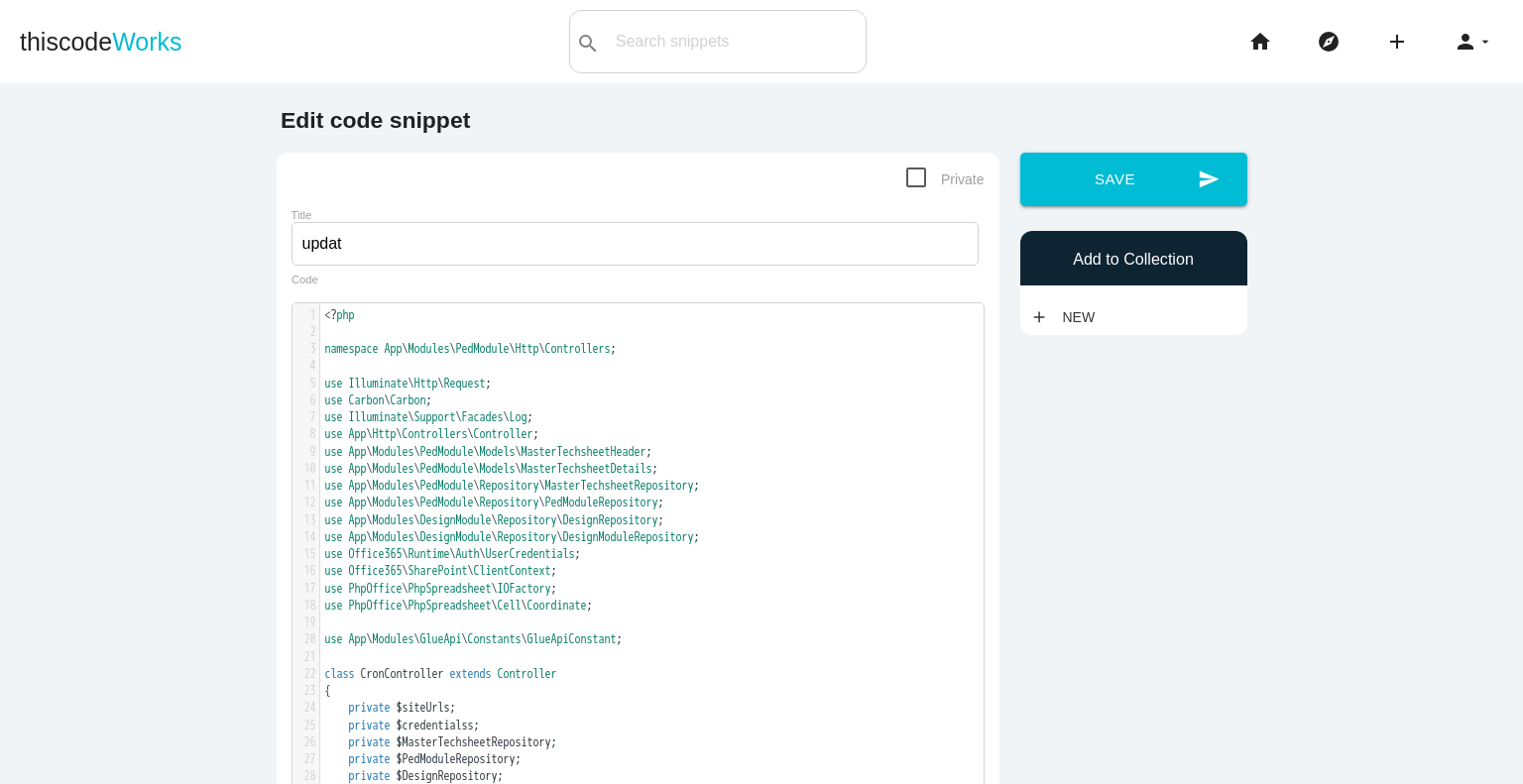 scroll, scrollTop: 3960, scrollLeft: 0, axis: vertical 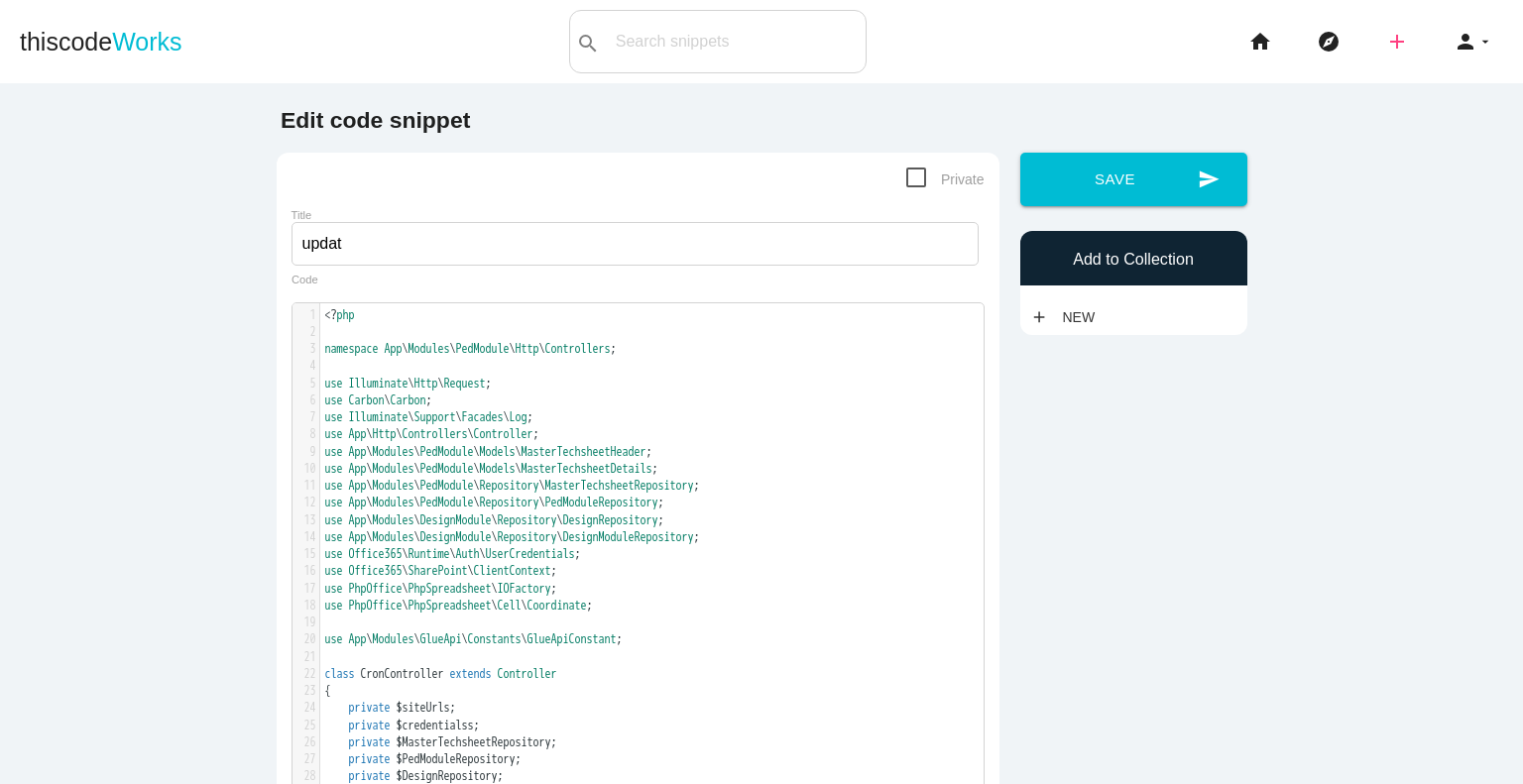 click on "add" at bounding box center (1397, 42) 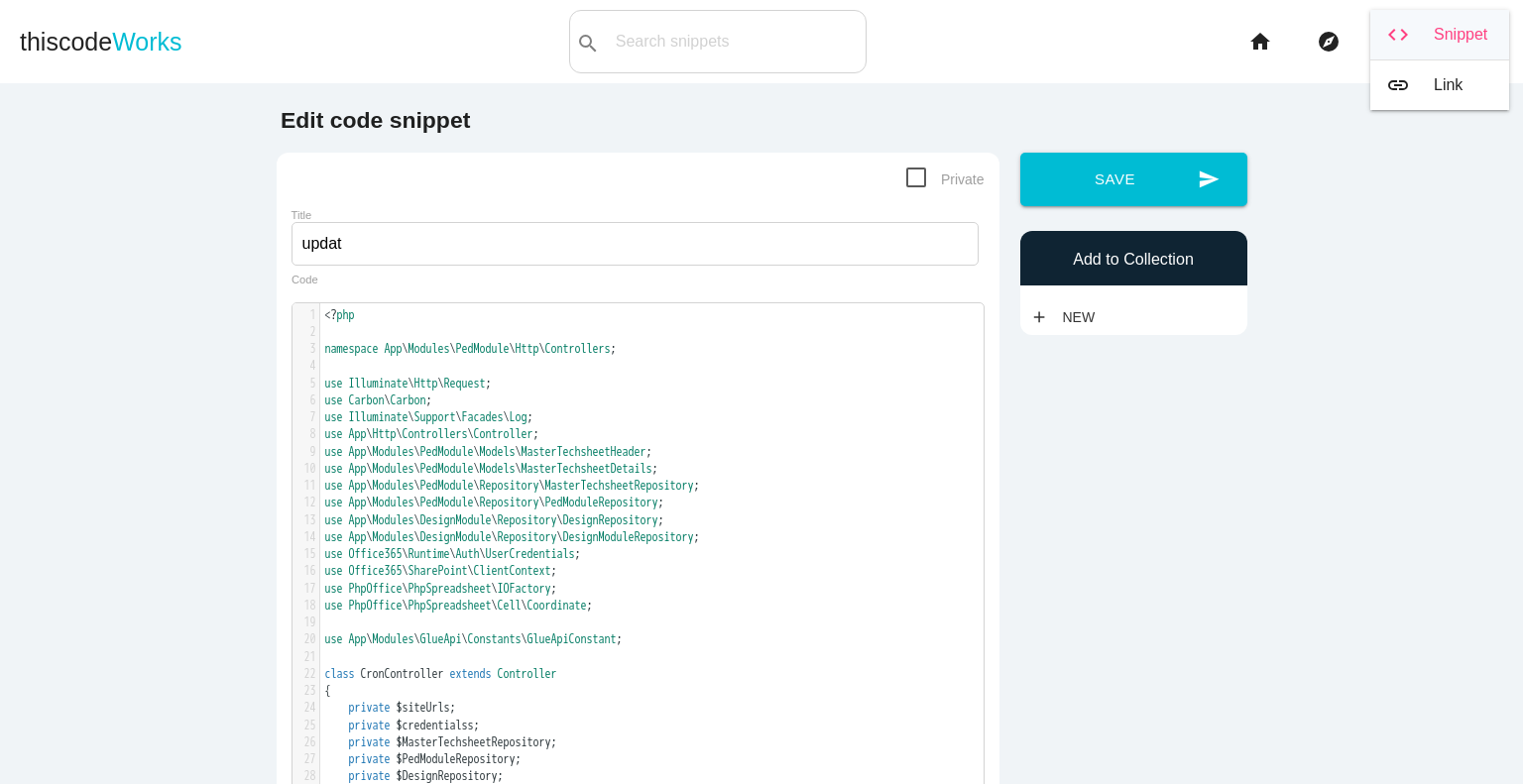 click on "code Snippet" at bounding box center (1440, 35) 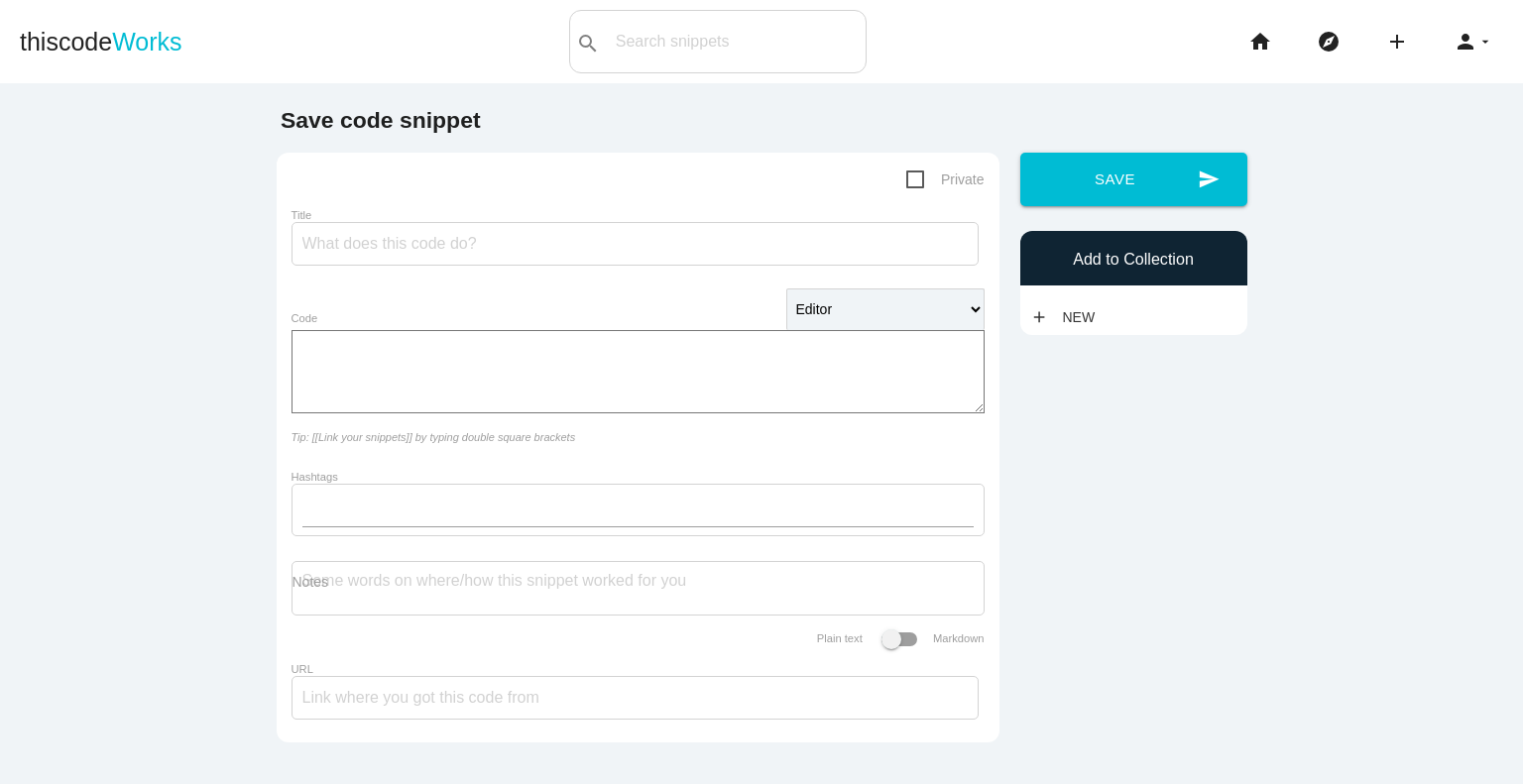 scroll, scrollTop: 0, scrollLeft: 0, axis: both 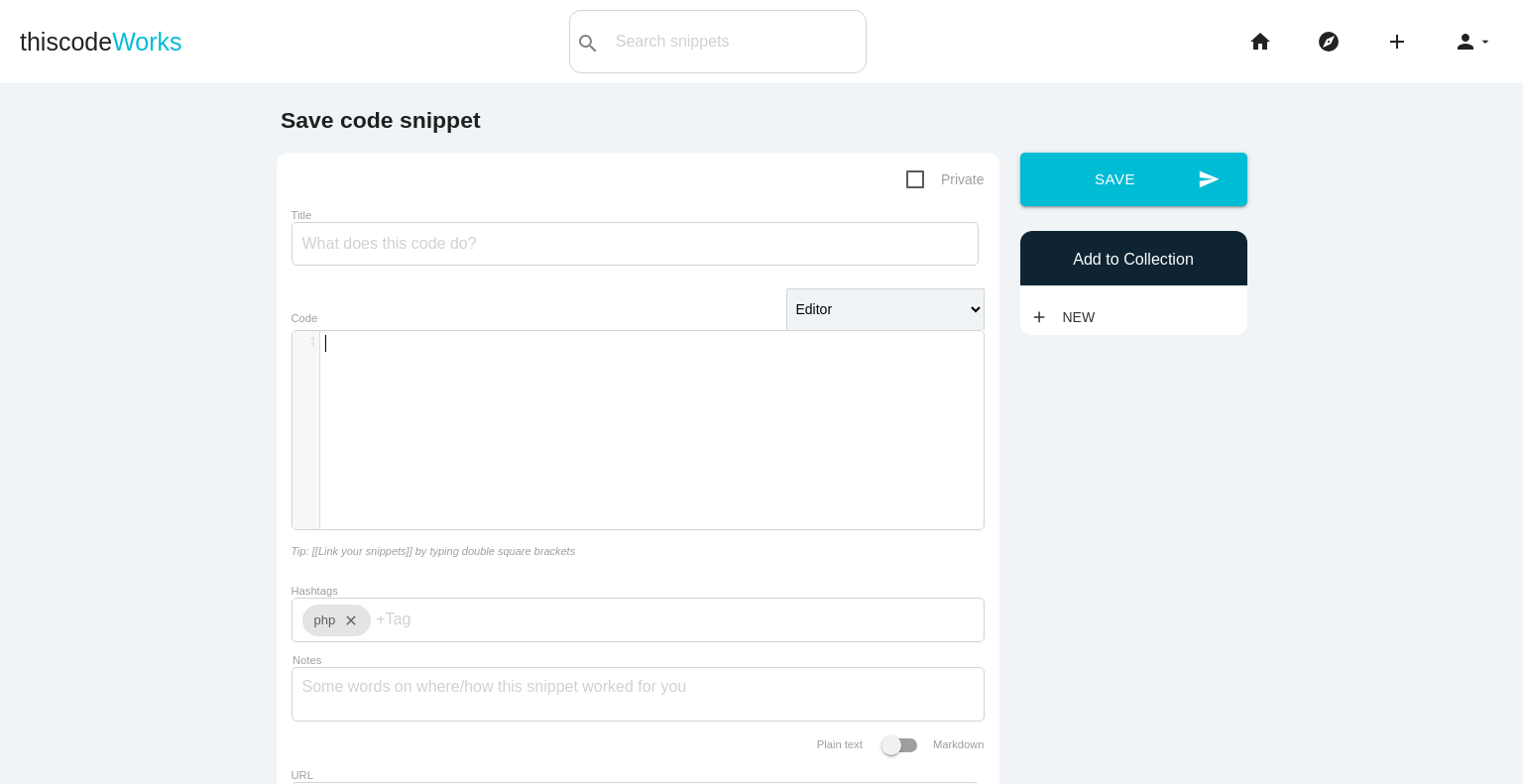 click on "​ x   1 ​" at bounding box center (652, 445) 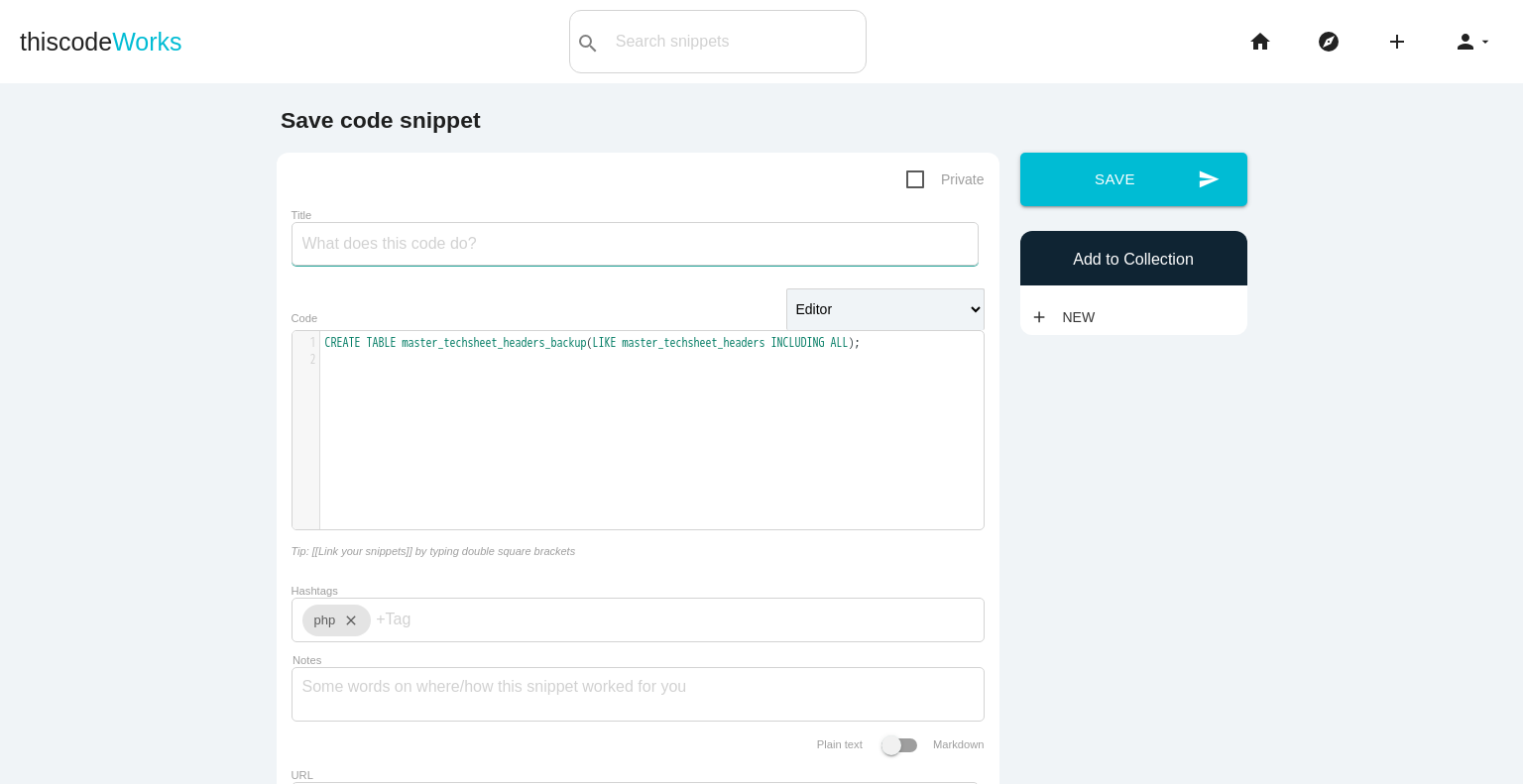 click on "Title" at bounding box center (635, 244) 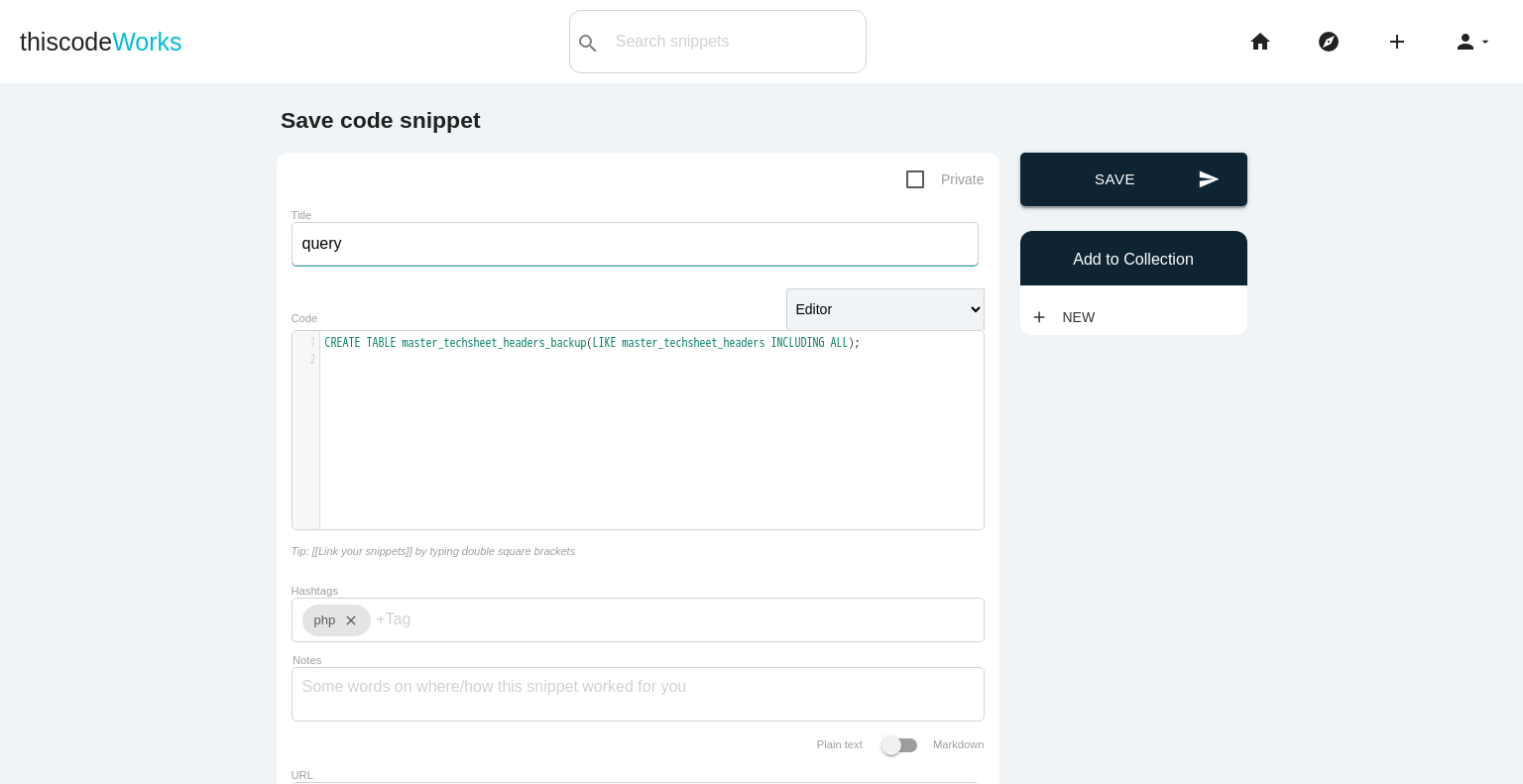type on "query" 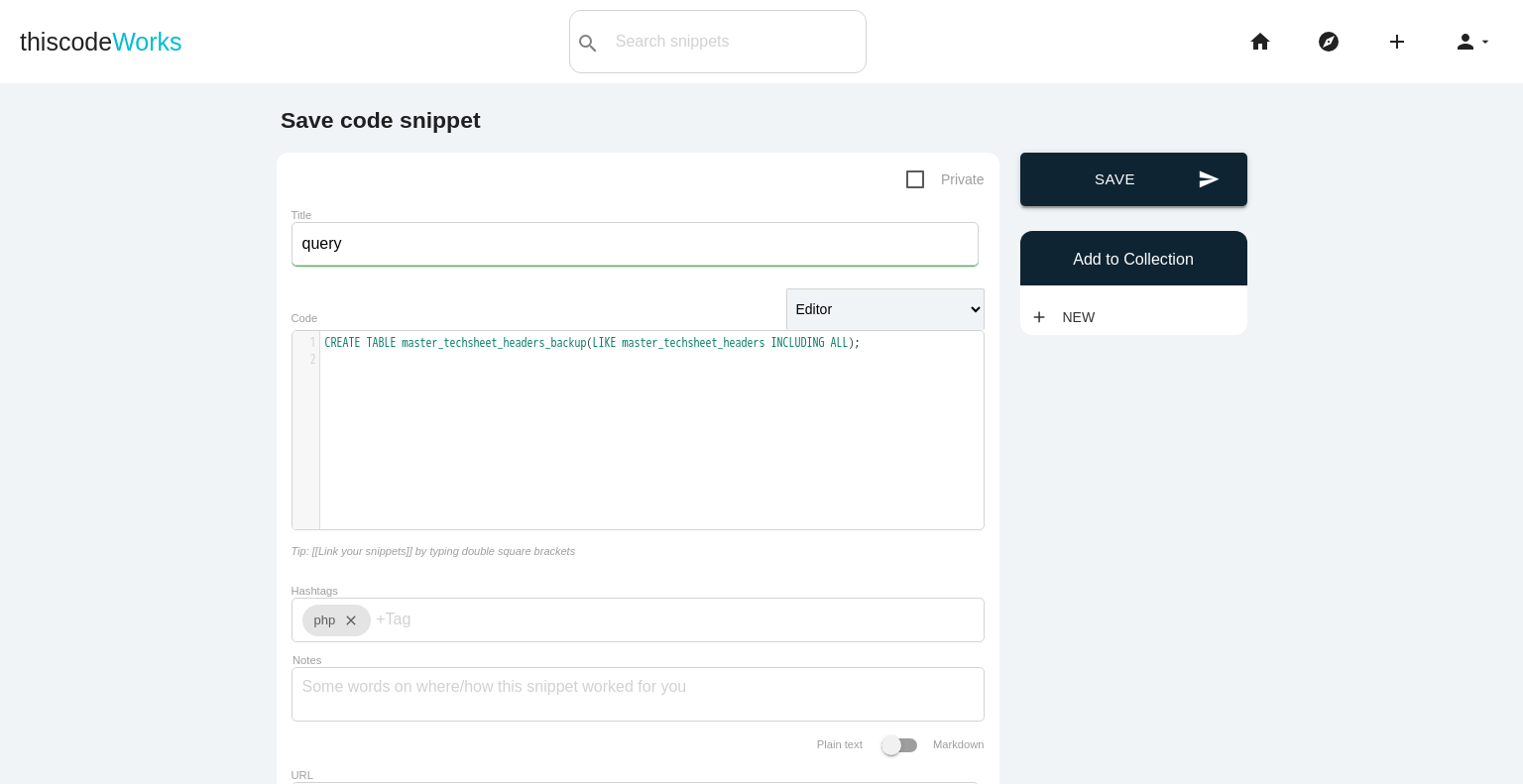 click on "send Save" at bounding box center [1133, 179] 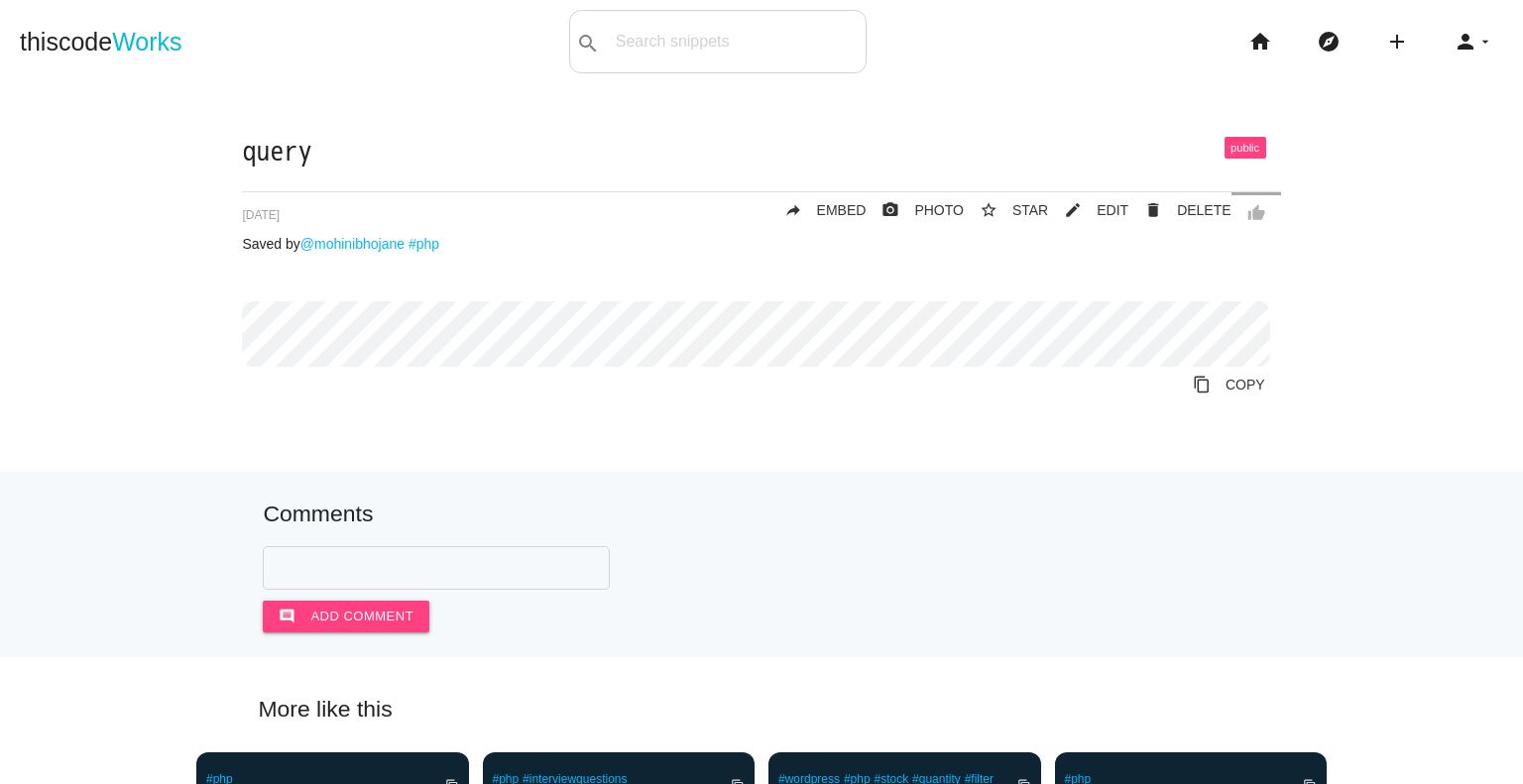 scroll, scrollTop: 0, scrollLeft: 0, axis: both 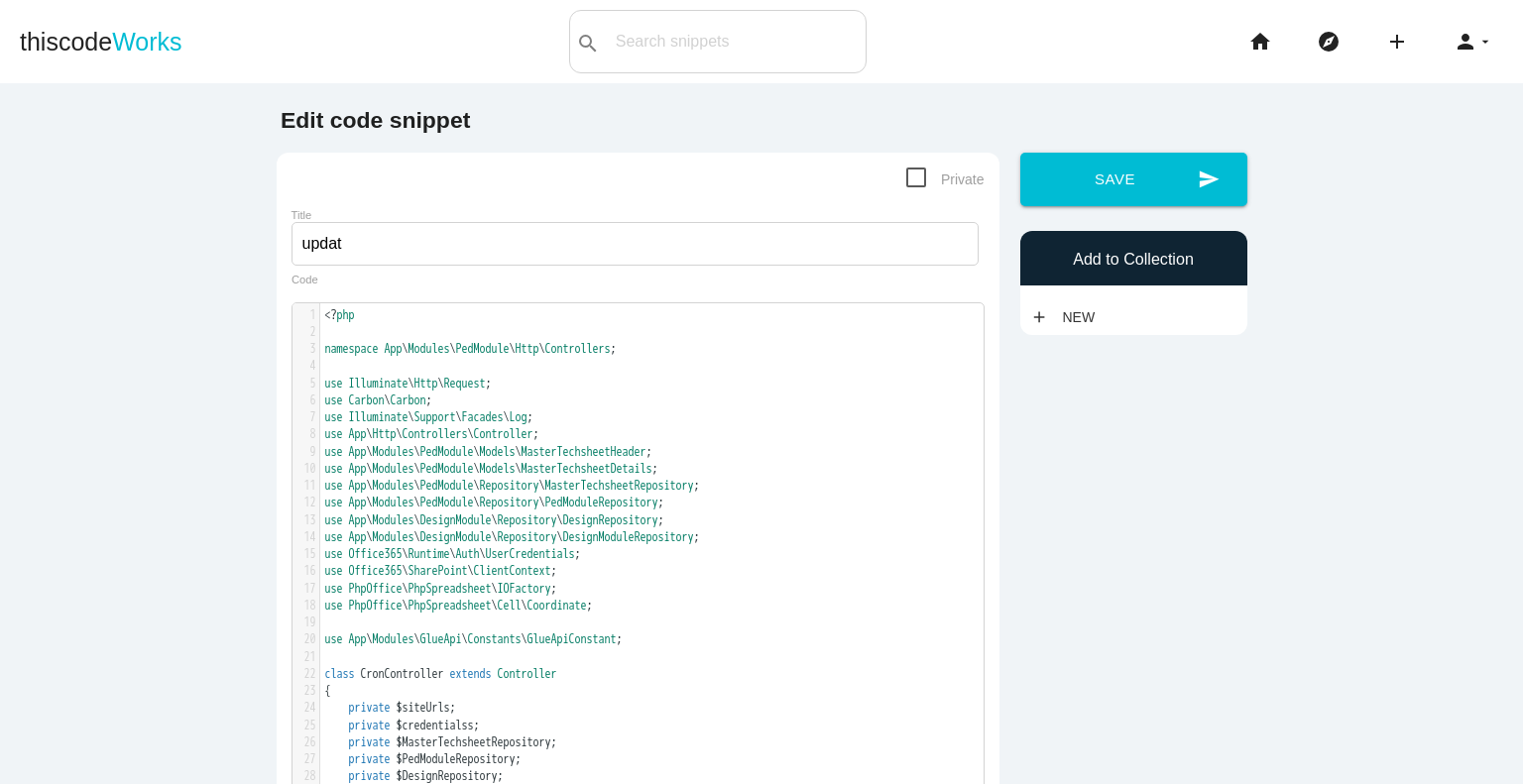 click on "<? php" at bounding box center [659, 315] 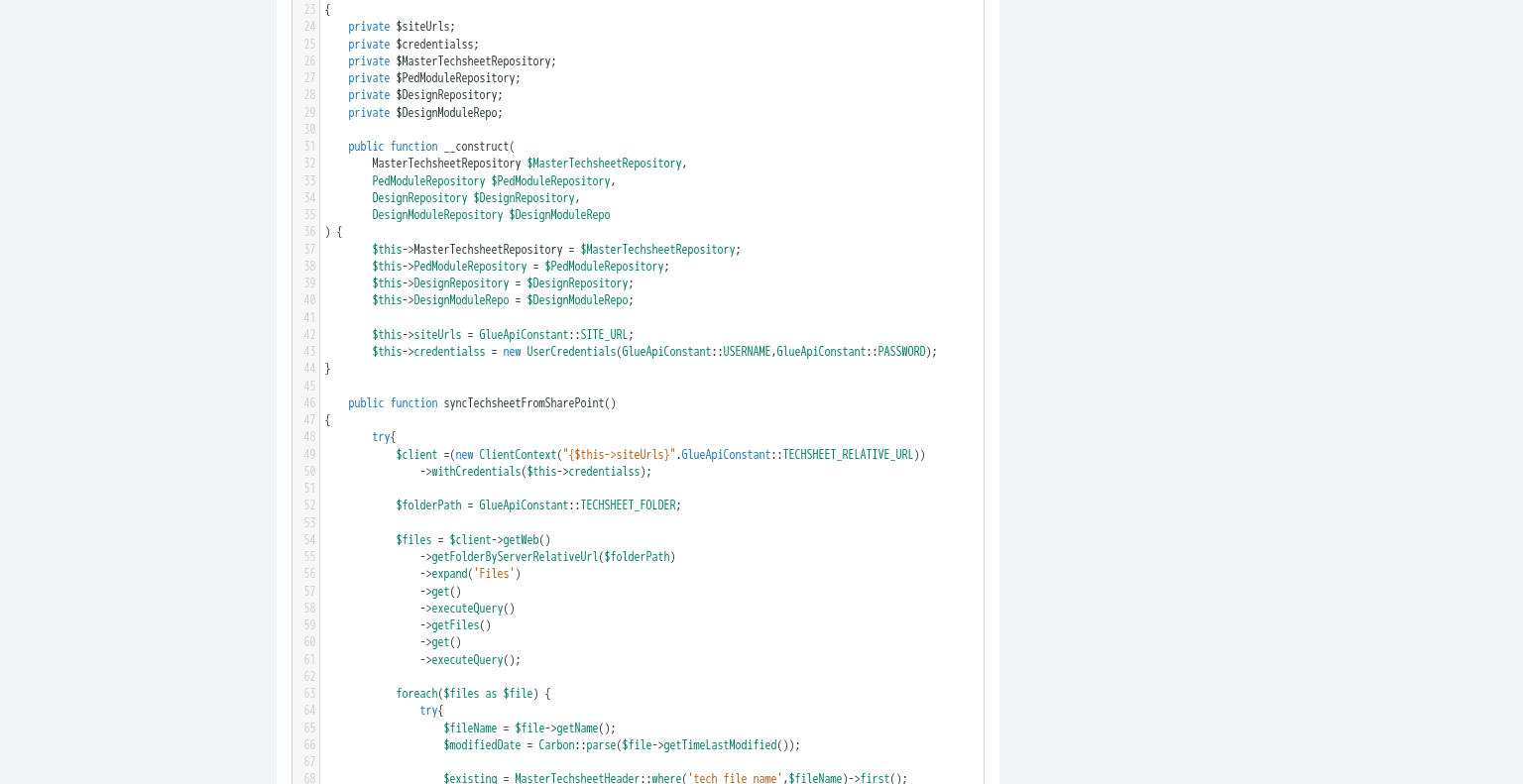 scroll, scrollTop: 694, scrollLeft: 0, axis: vertical 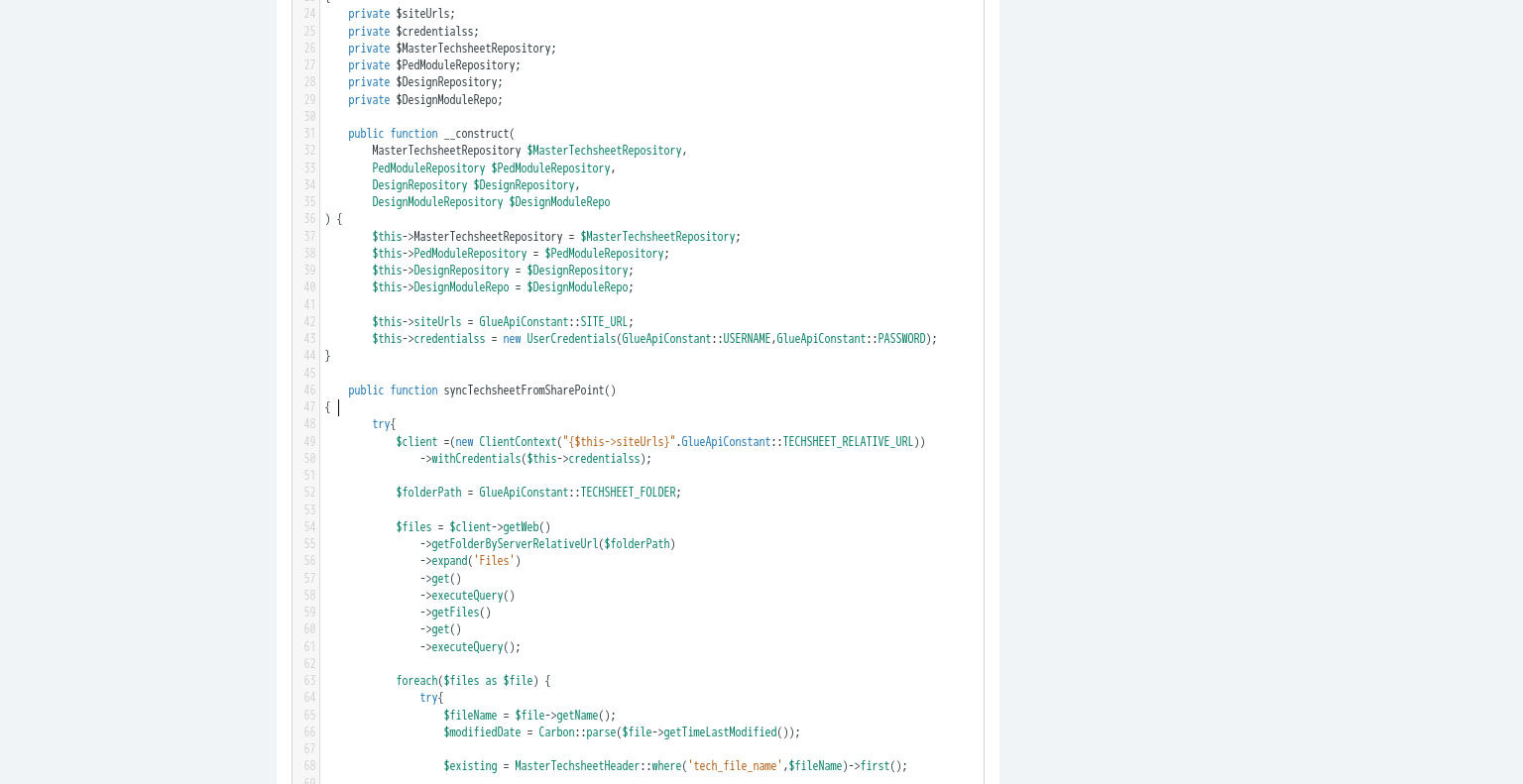 click on "public   function   syncTechsheetFromSharePoint ()" at bounding box center (471, 391) 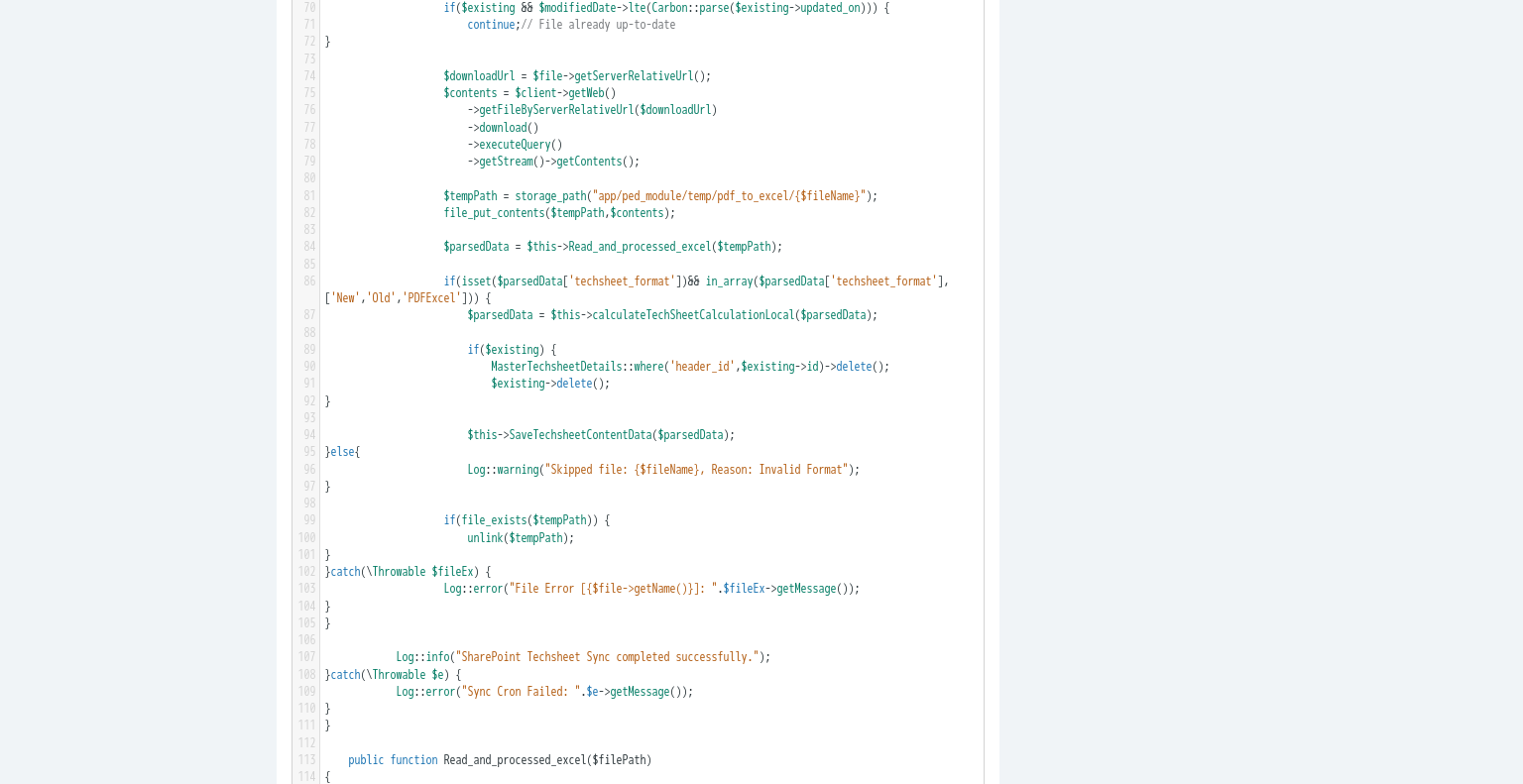 scroll, scrollTop: 1883, scrollLeft: 0, axis: vertical 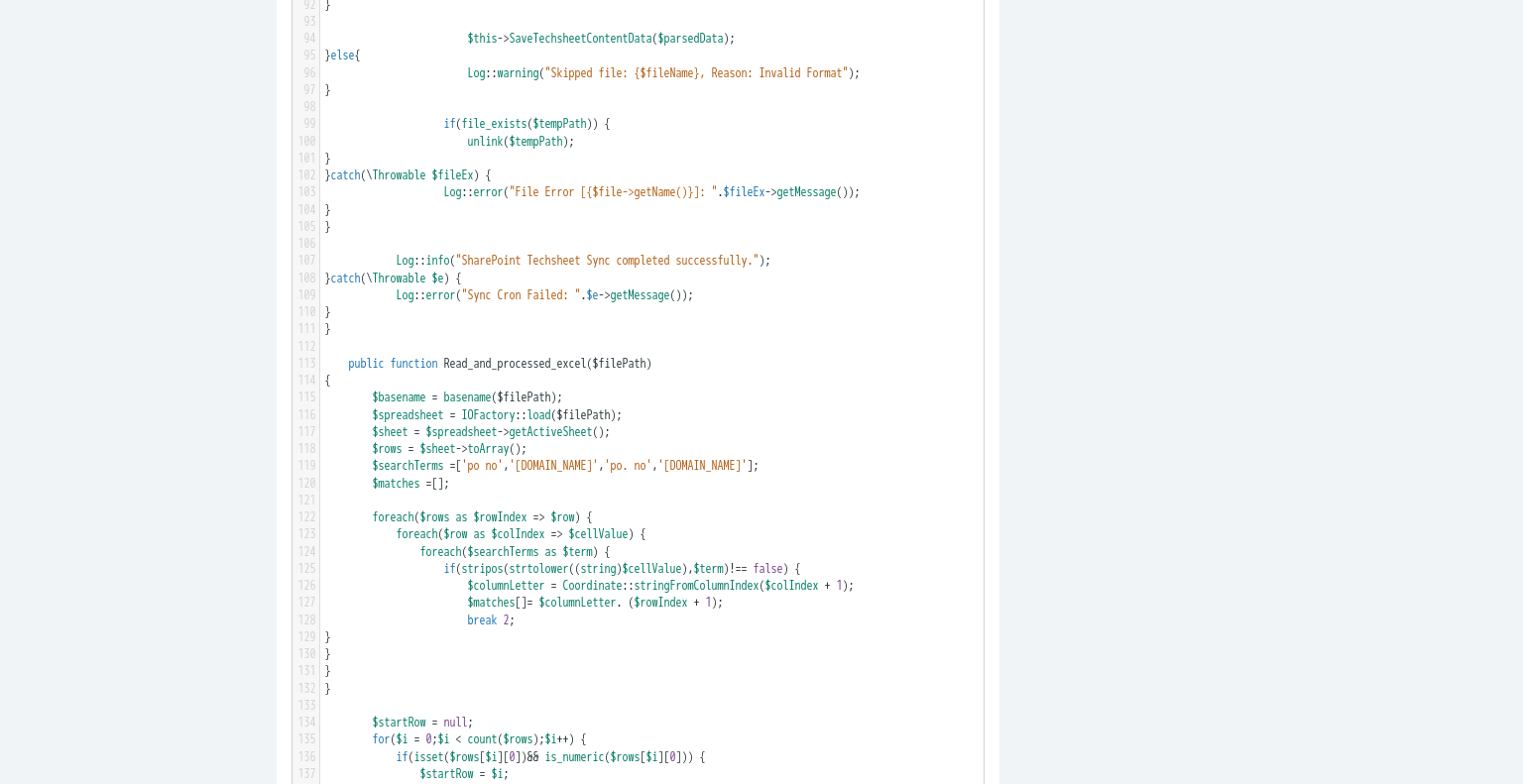 type on "public function syncTechsheetFromSharePoint()
{
try {
$client = (new ClientContext("{$this->siteUrls}" . GlueApiConstant::TECHSHEET_RELATIVE_URL))
->withCredentials($this->credentialss);
$folderPath = GlueApiConstant::TECHSHEET_FOLDER;
$files = $client->getWeb()
->getFolderByServerRelativeUrl($folderPath)
->expand('Files')
->get()
->executeQuery()
->getFiles()
->get()
->executeQuery();
foreach ($files as $file) {
try {
$fileName = $file->getName();
$modifiedDate = Carbon::parse($file->getTimeLastModified());
$existing = MasterTechsheetHeader::where('tech_file_name', $fileName)->first();
if ($existing && $modifiedDate->lte(Carbon::parse($existing->updated_on))) {
continue; // File already up-to-dat..." 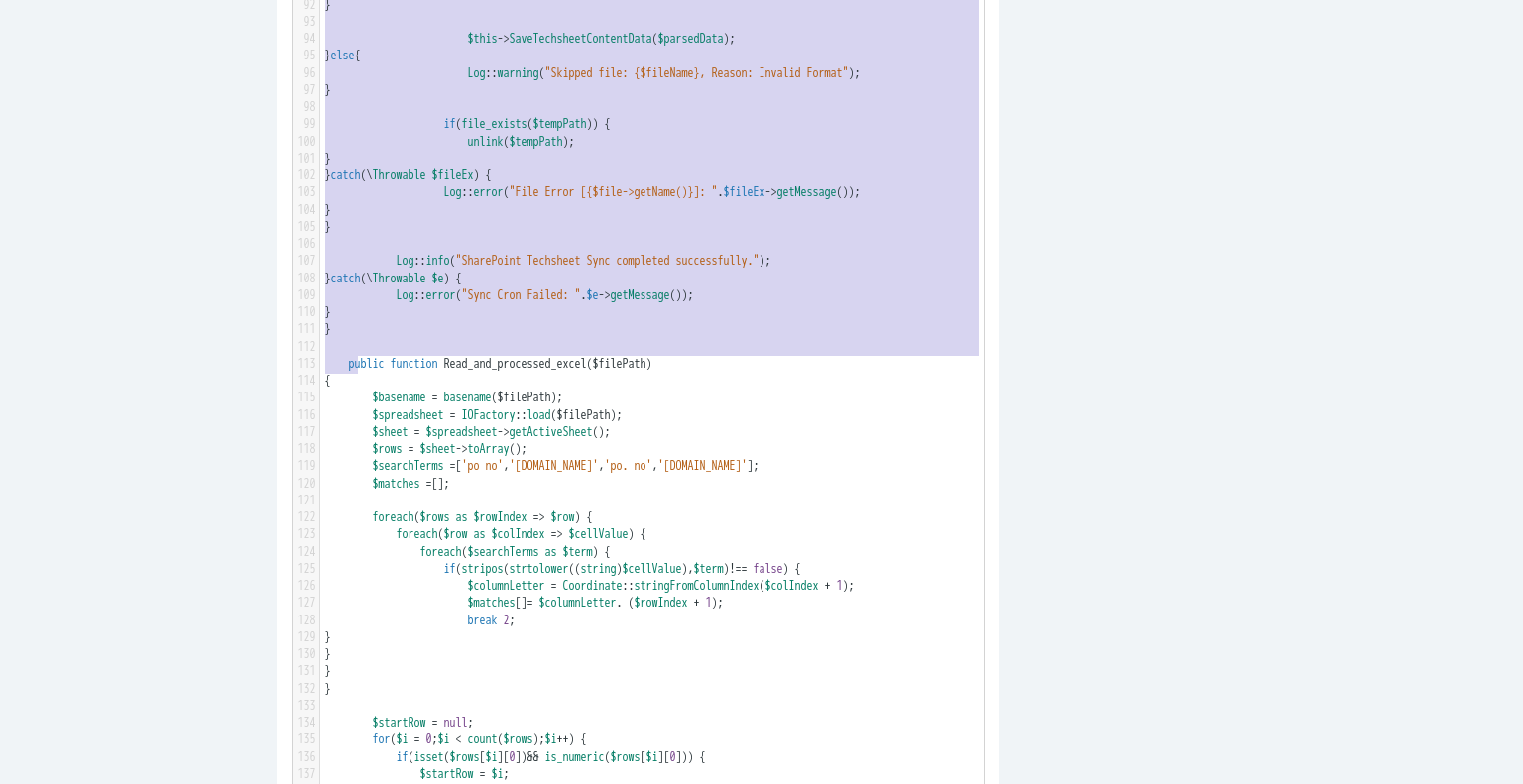 click on "}" at bounding box center (328, 329) 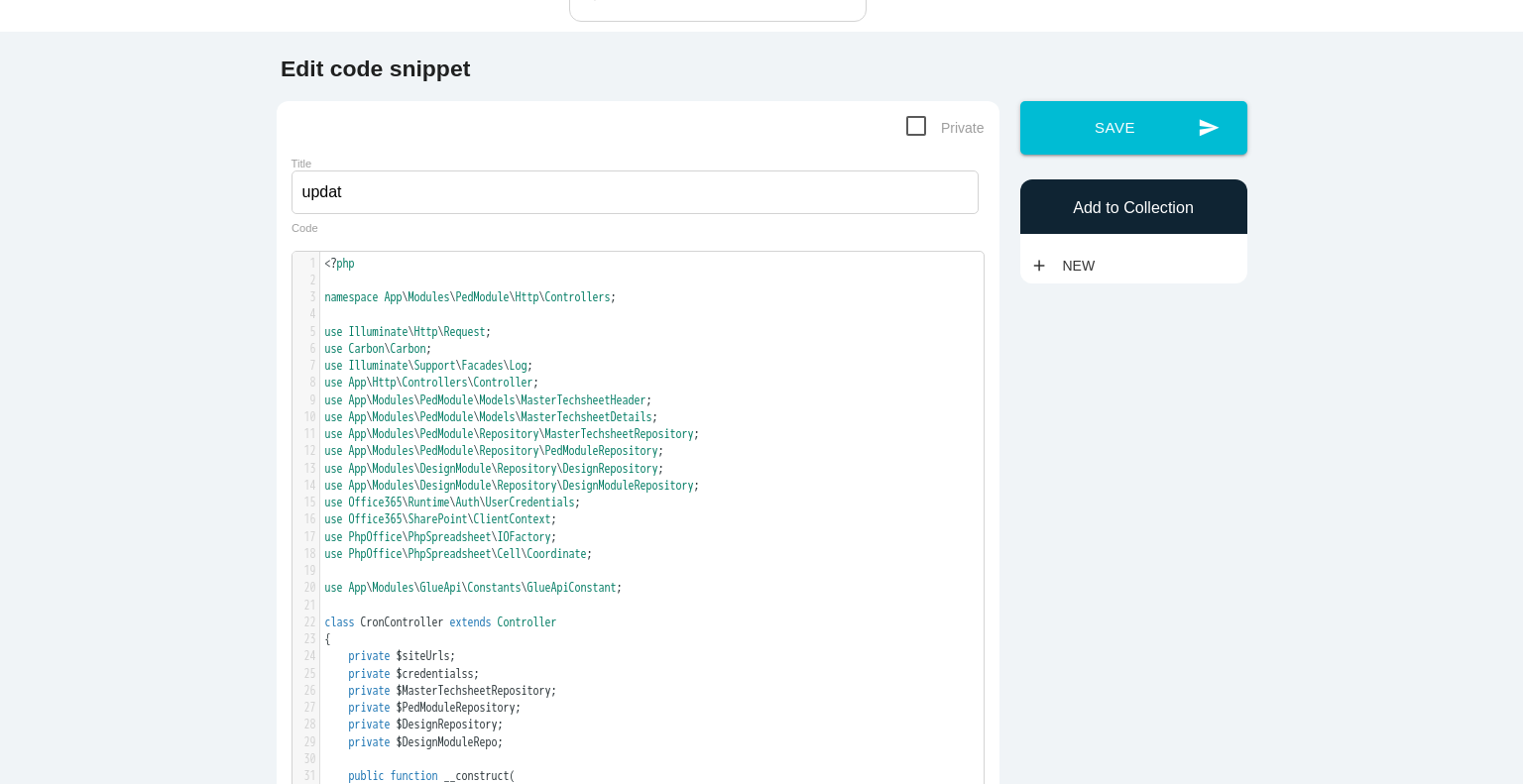 scroll, scrollTop: 0, scrollLeft: 0, axis: both 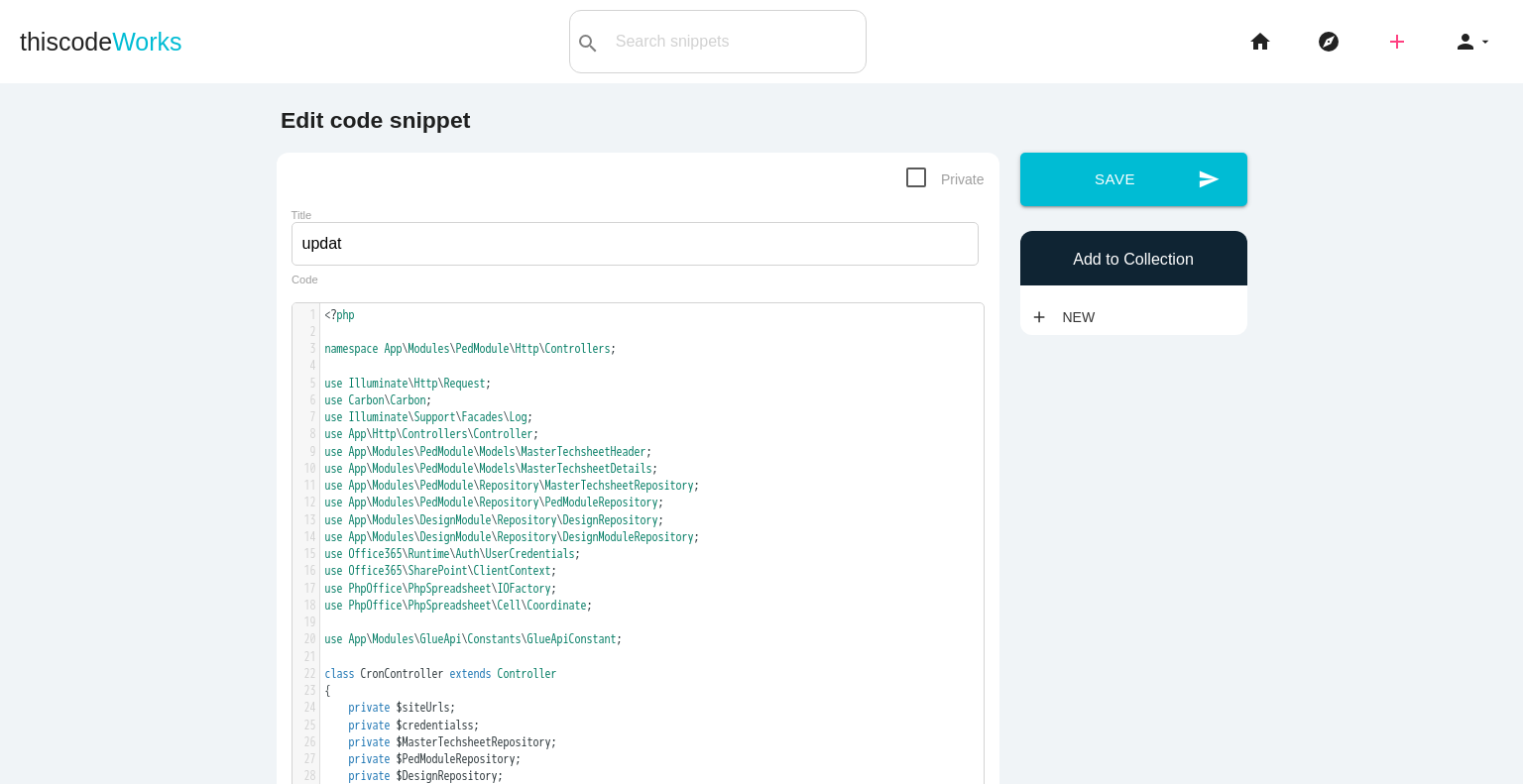 click on "add" at bounding box center (1397, 42) 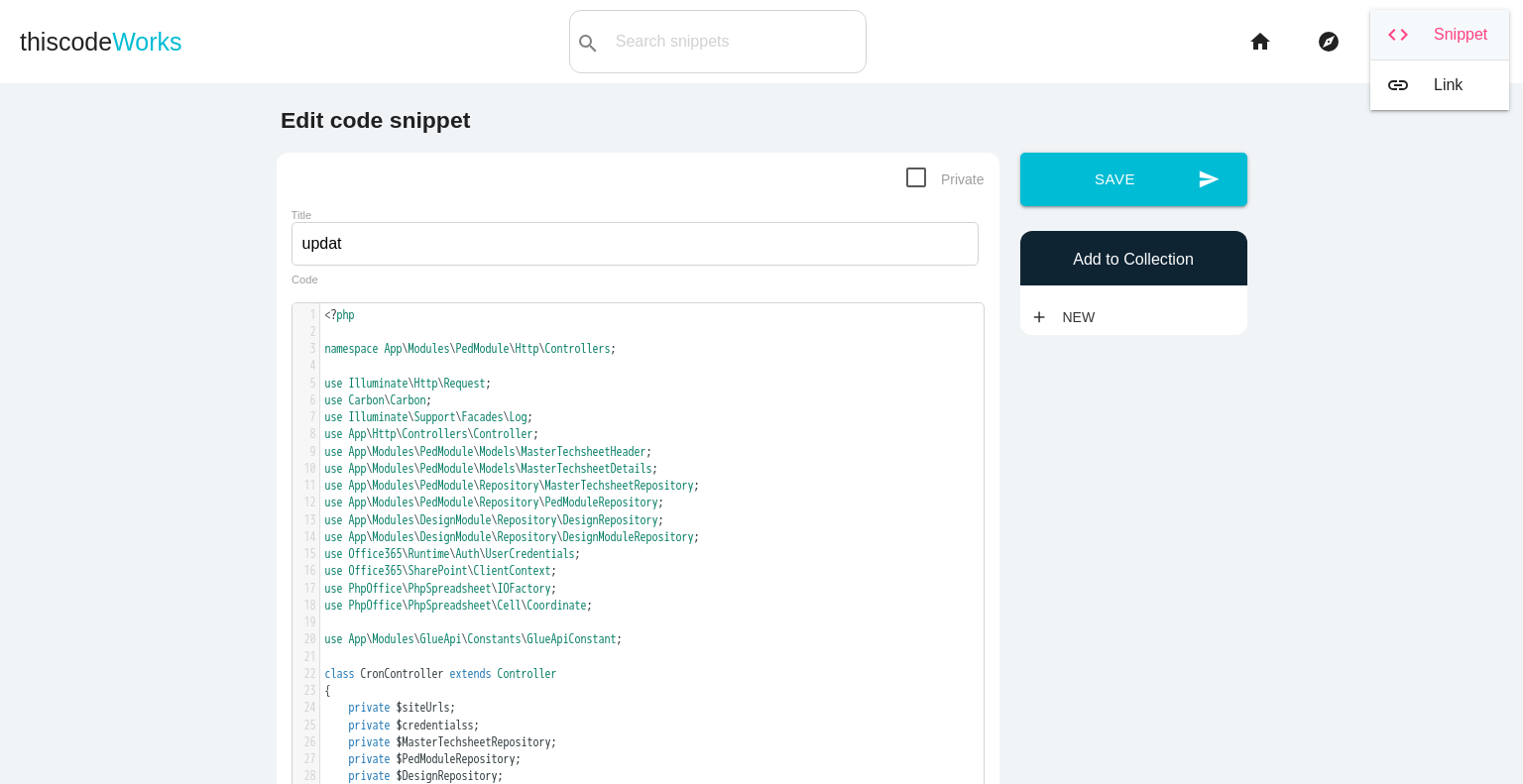 click on "code Snippet" at bounding box center (1440, 35) 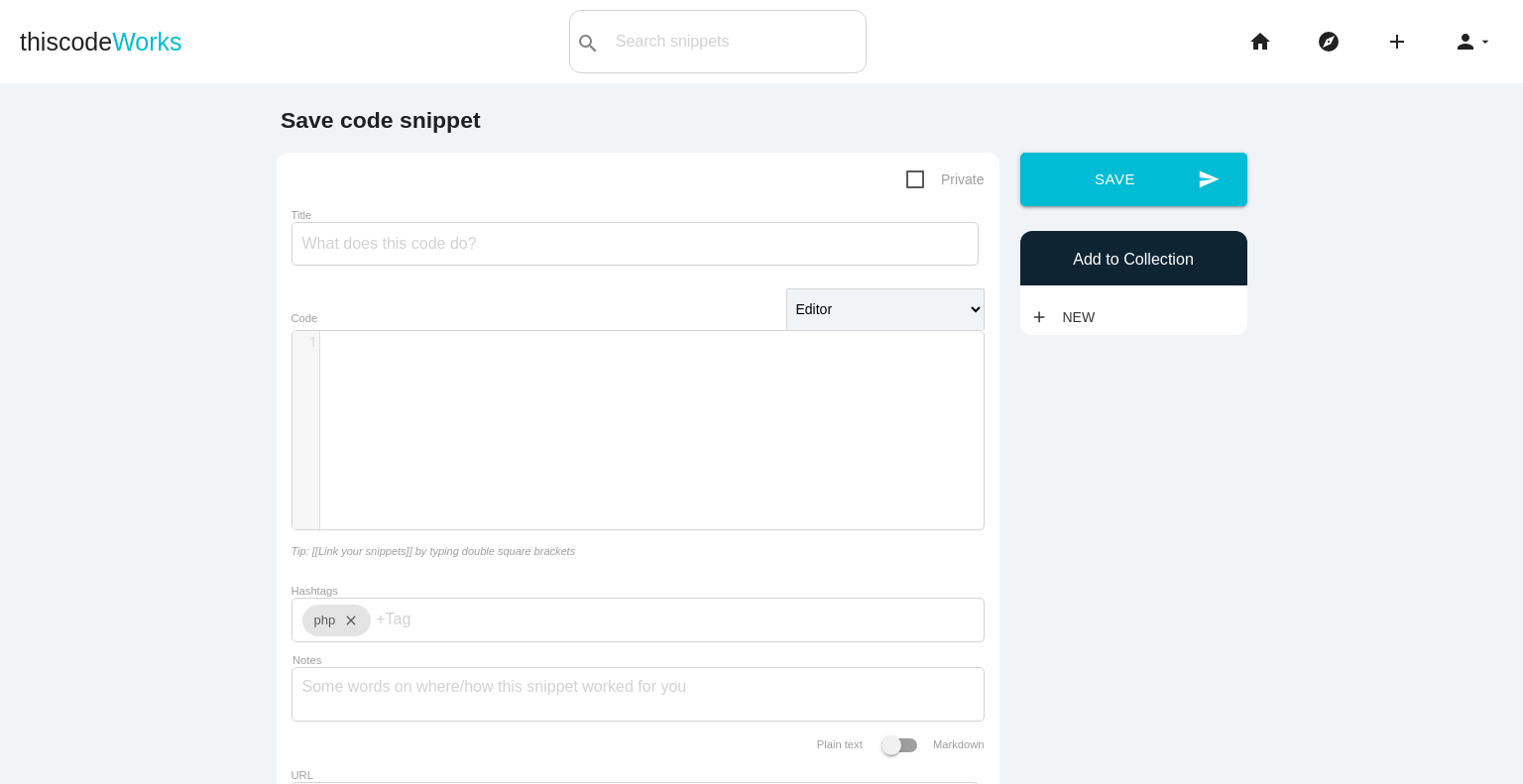 scroll, scrollTop: 0, scrollLeft: 0, axis: both 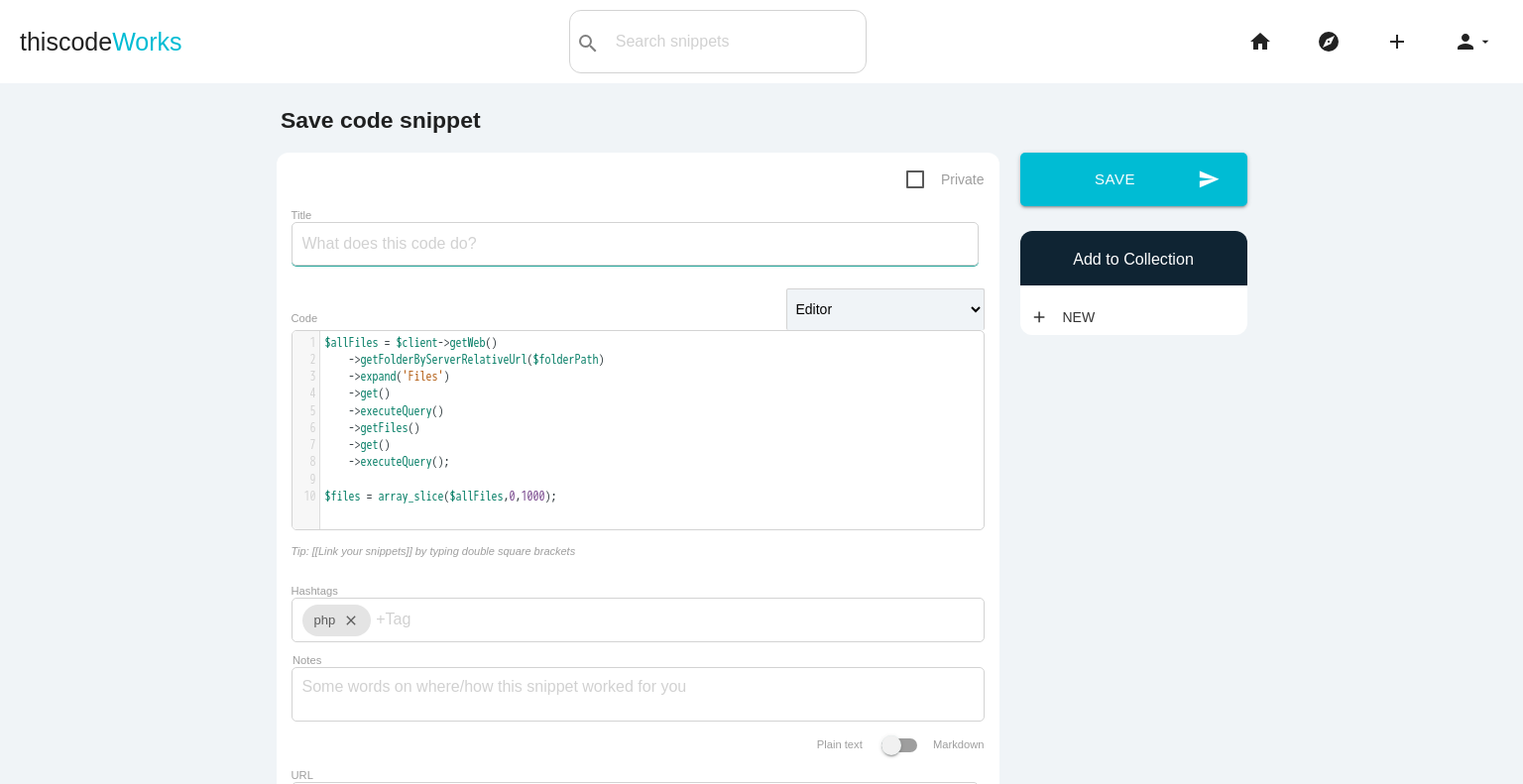 click on "Title" at bounding box center (635, 244) 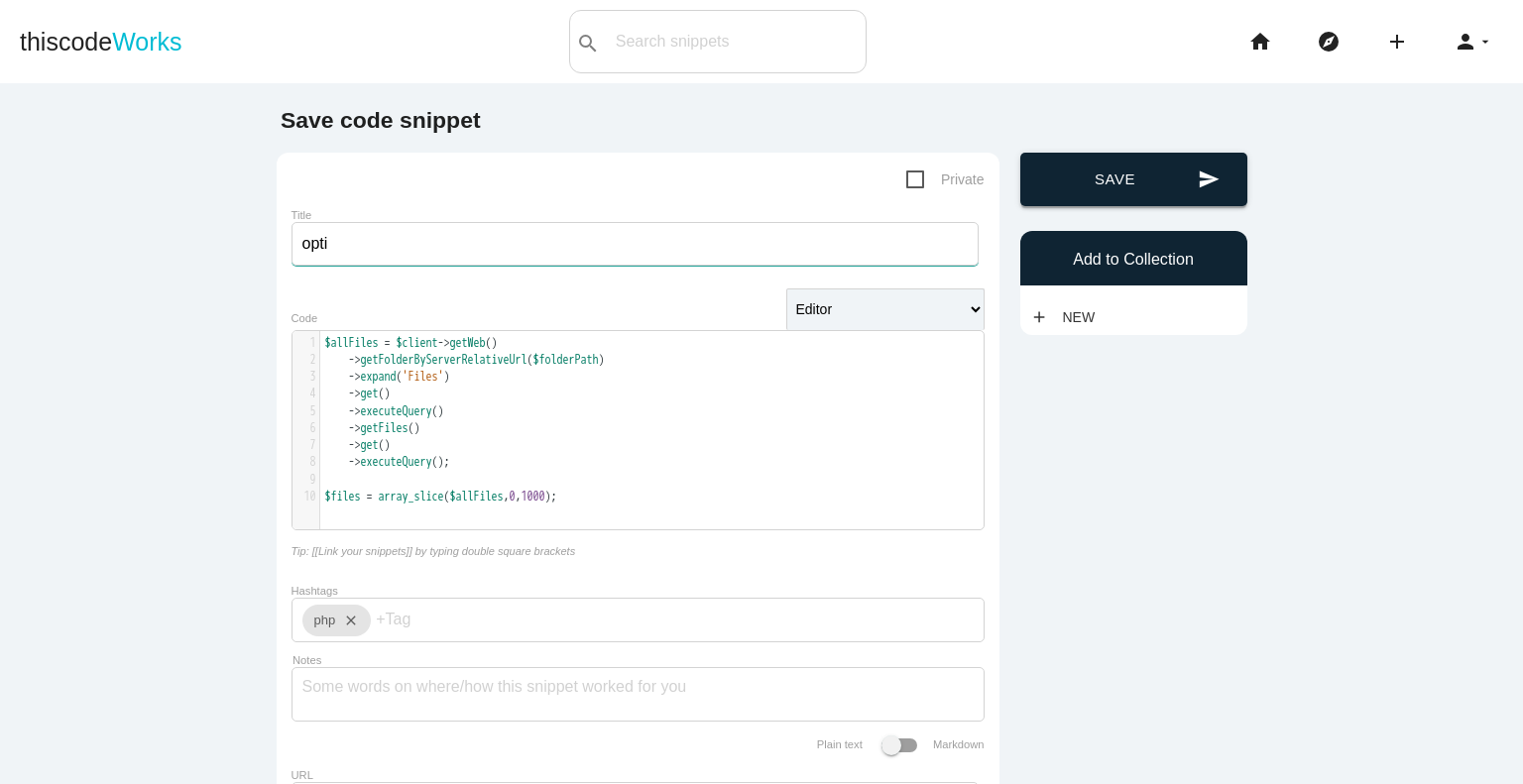 type on "opti" 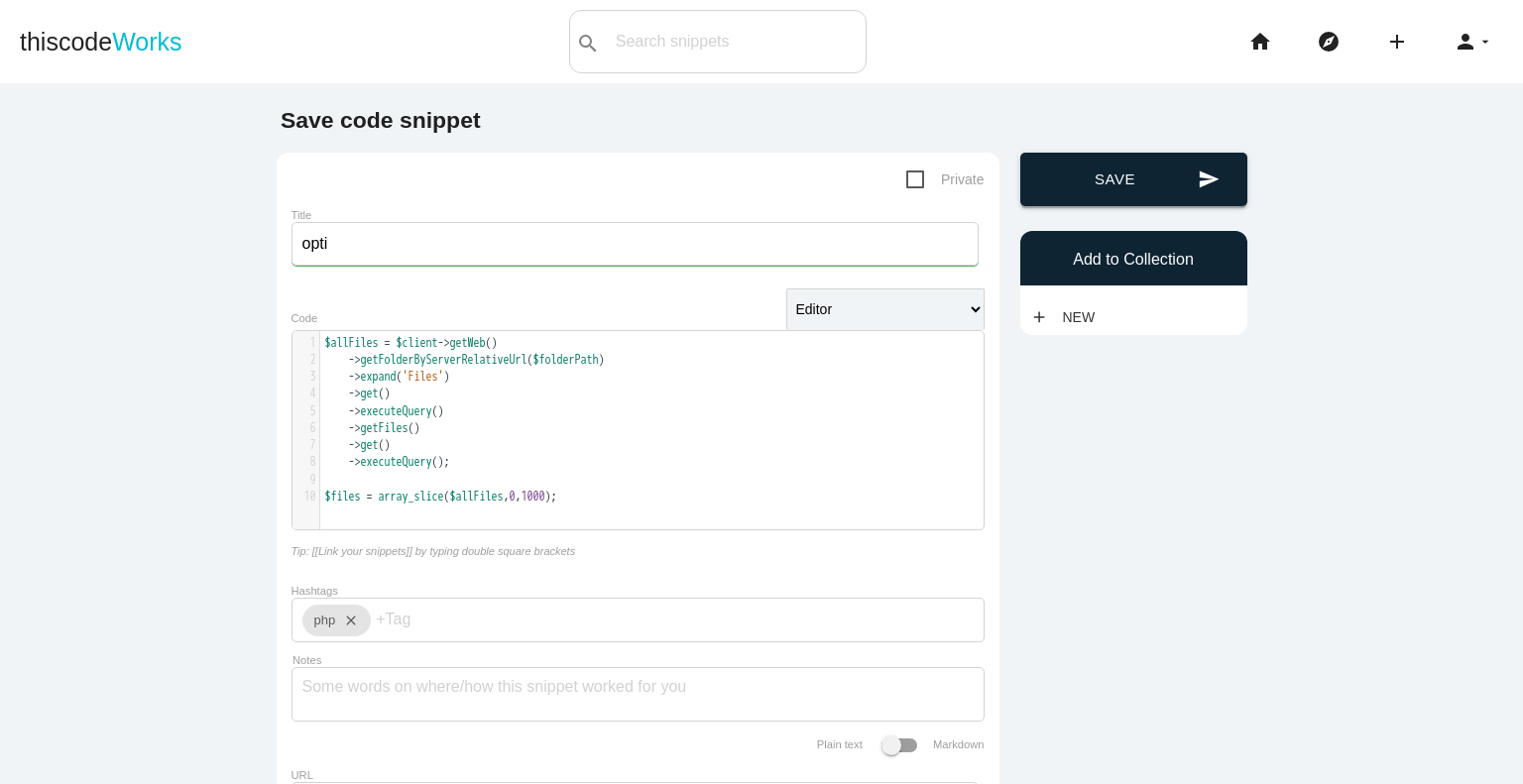 click on "send Save" at bounding box center [1133, 179] 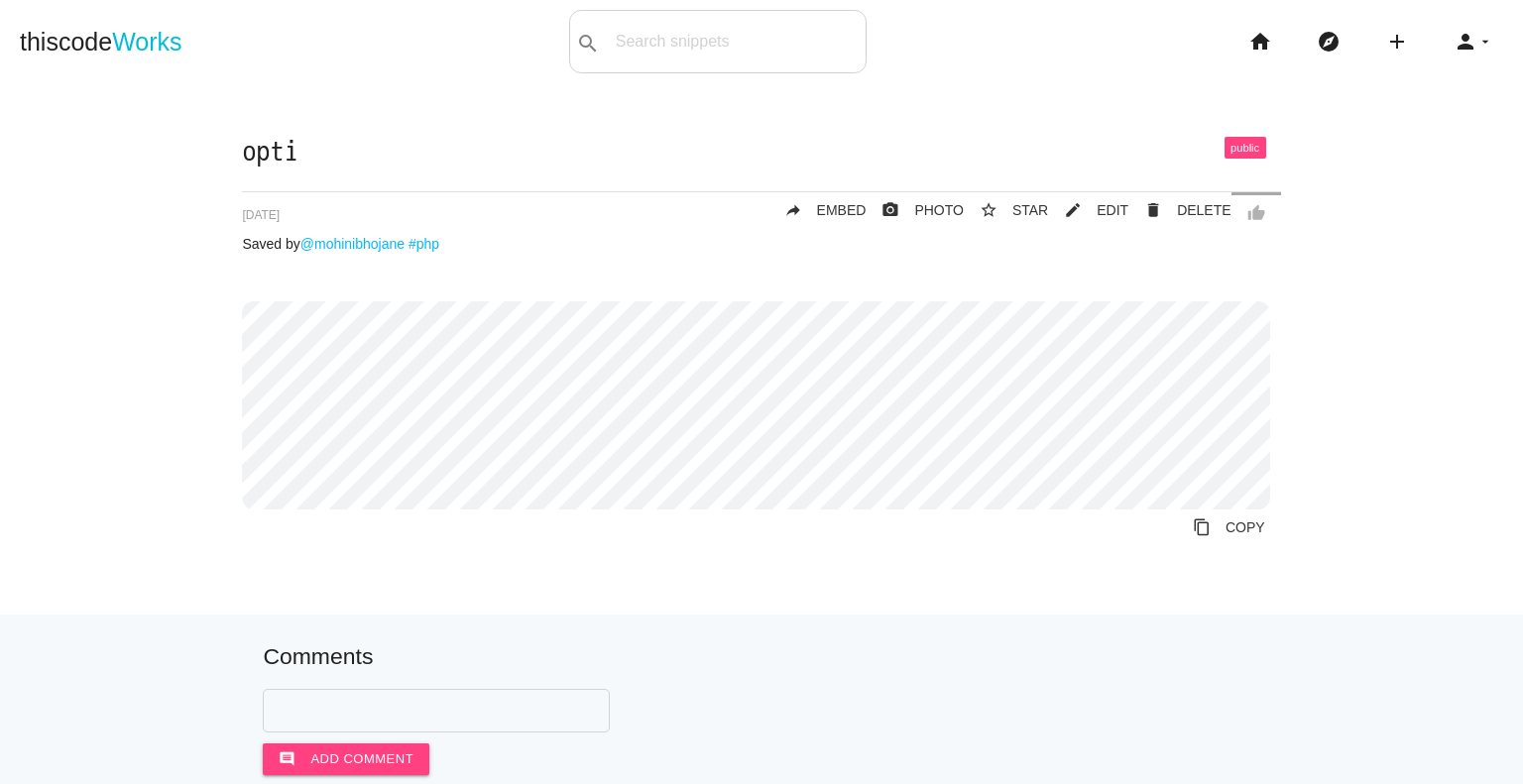 scroll, scrollTop: 0, scrollLeft: 0, axis: both 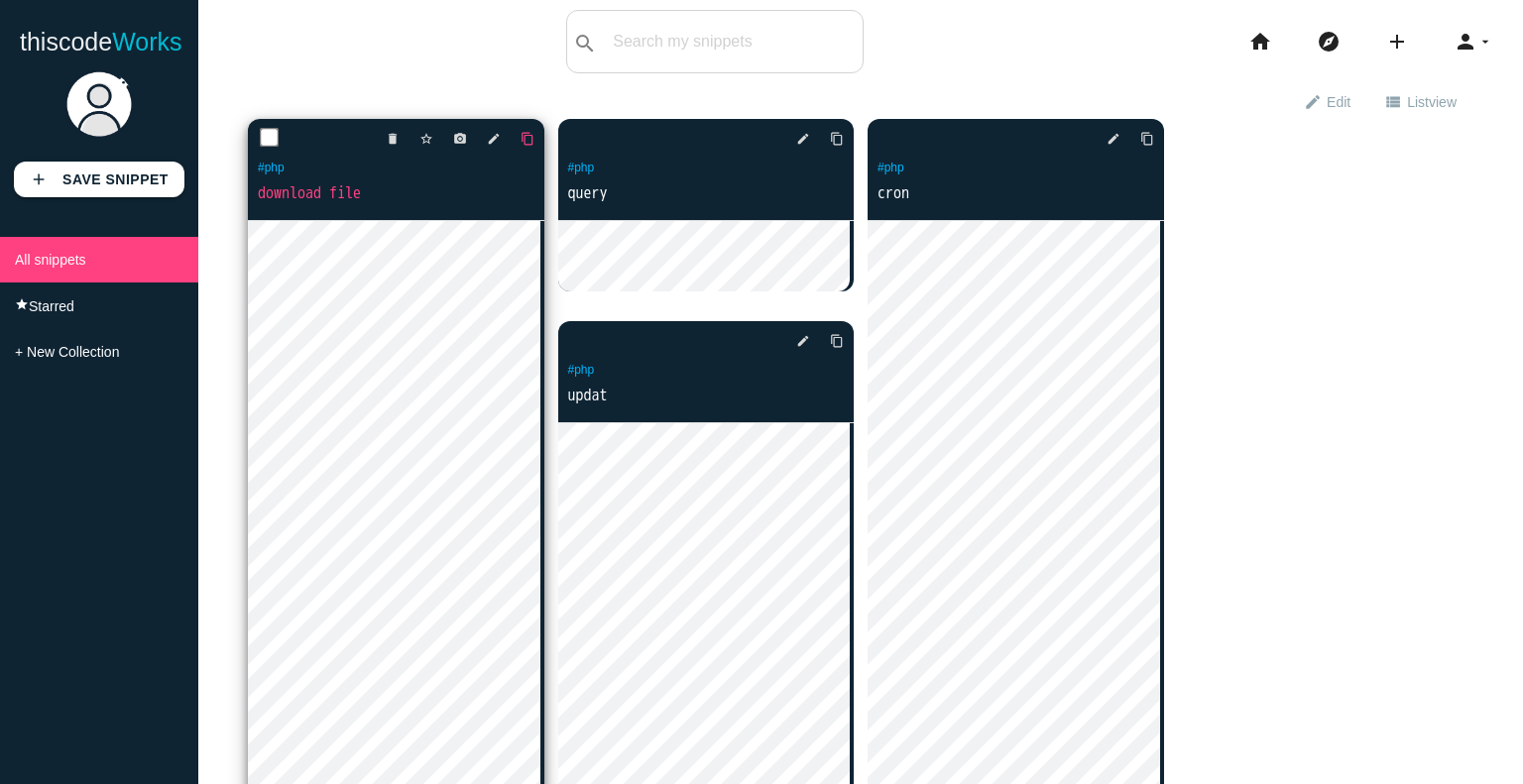 click on "content_copy" at bounding box center (527, 139) 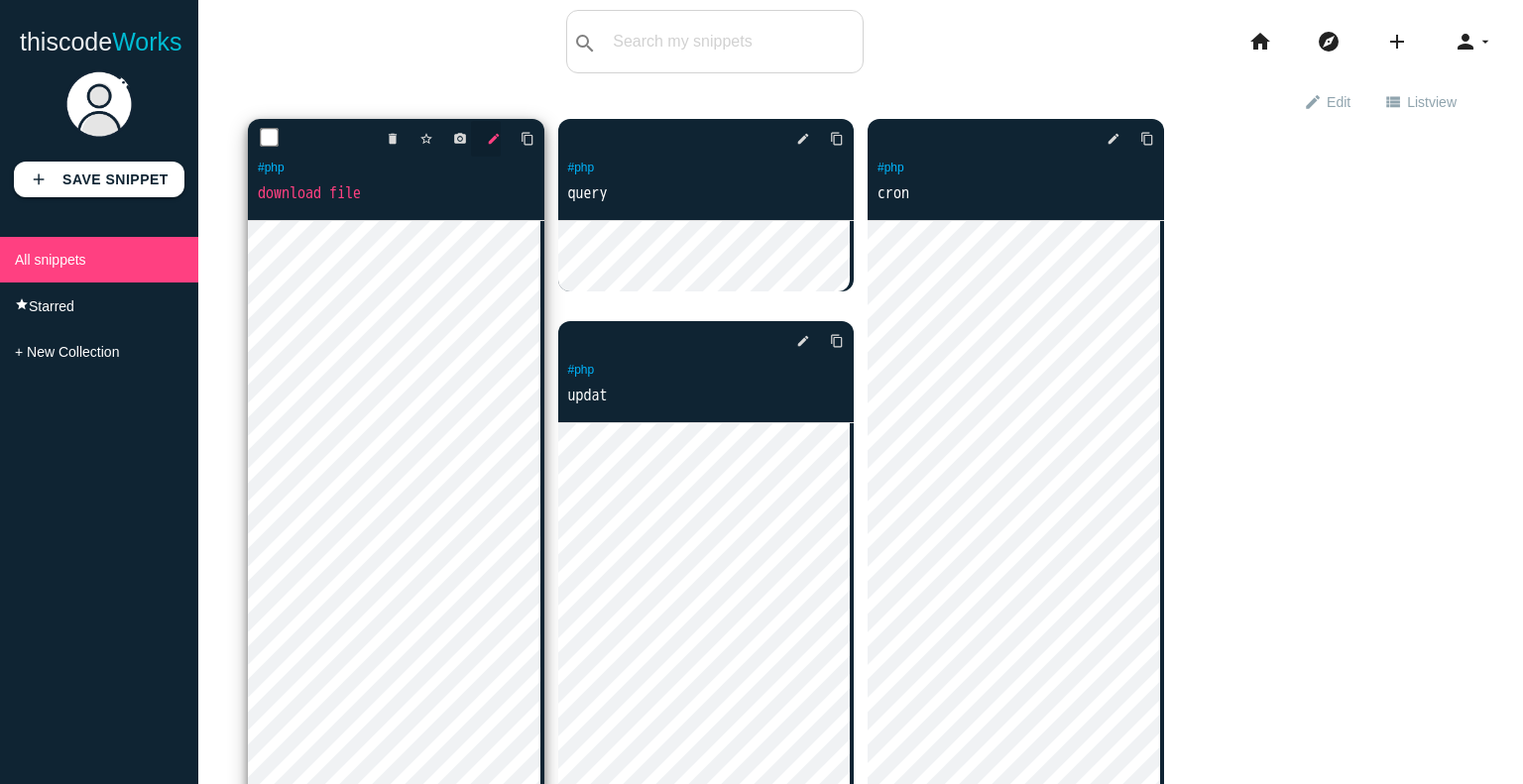 click on "edit" at bounding box center [494, 139] 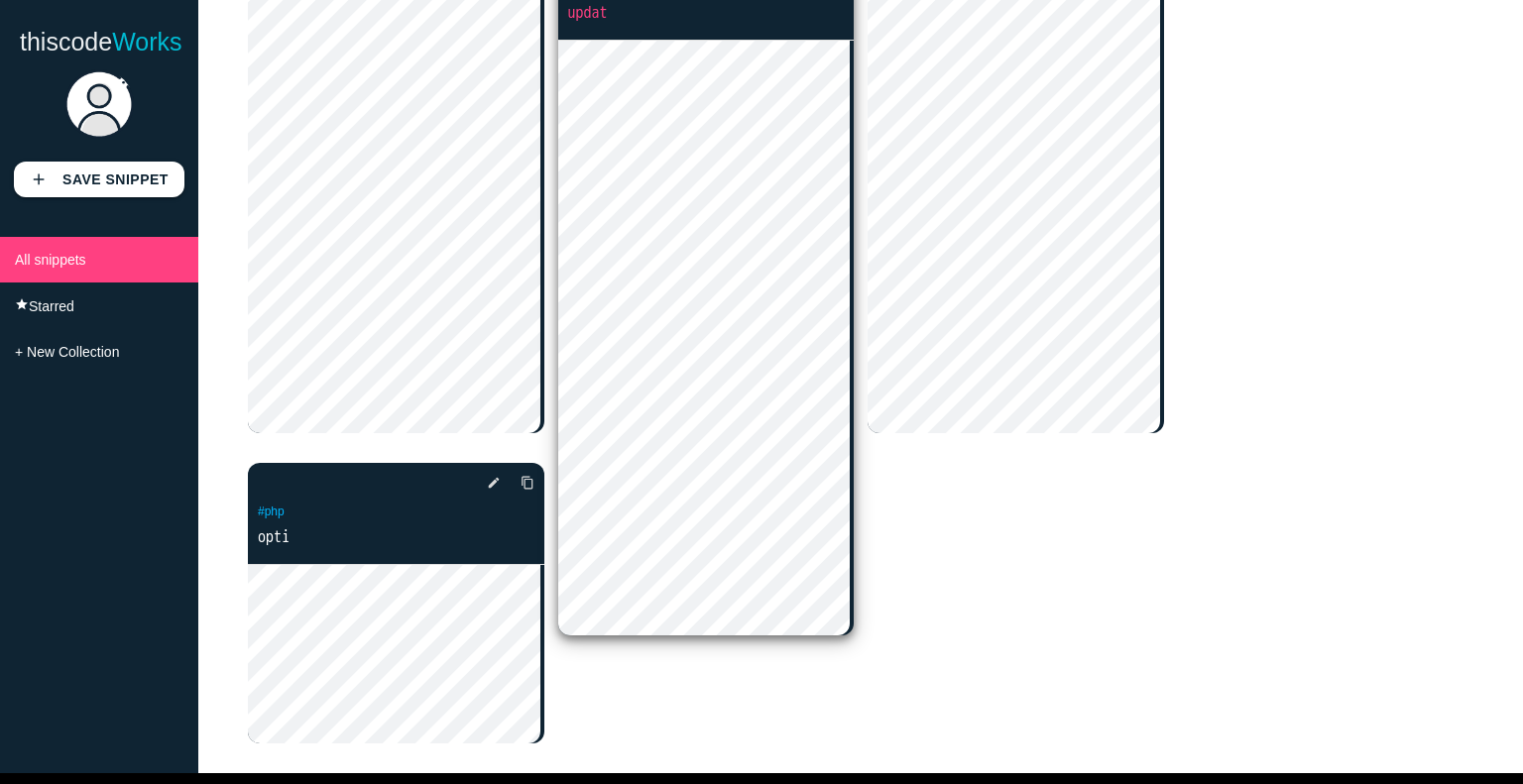 scroll, scrollTop: 396, scrollLeft: 0, axis: vertical 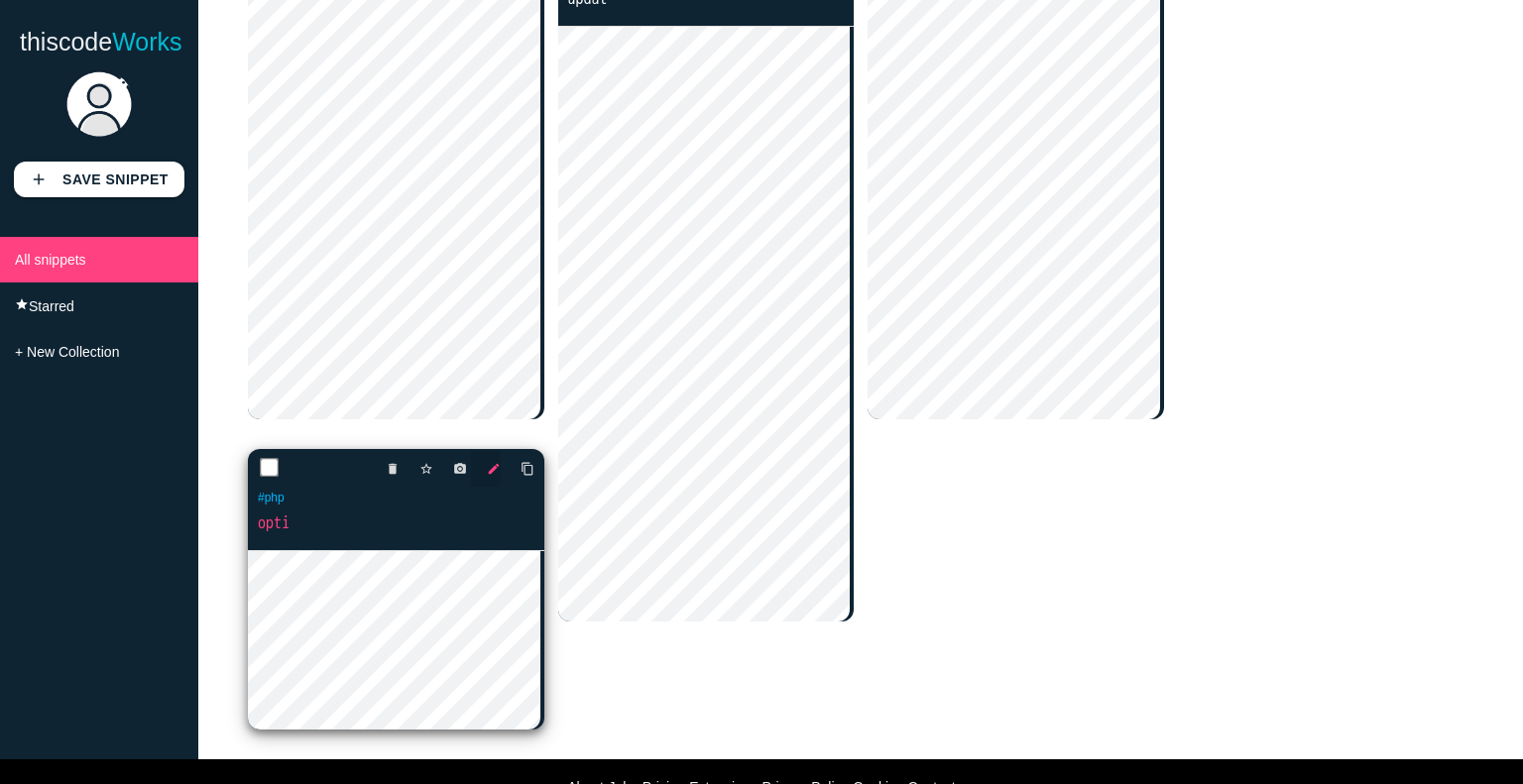 click on "edit" at bounding box center (494, 469) 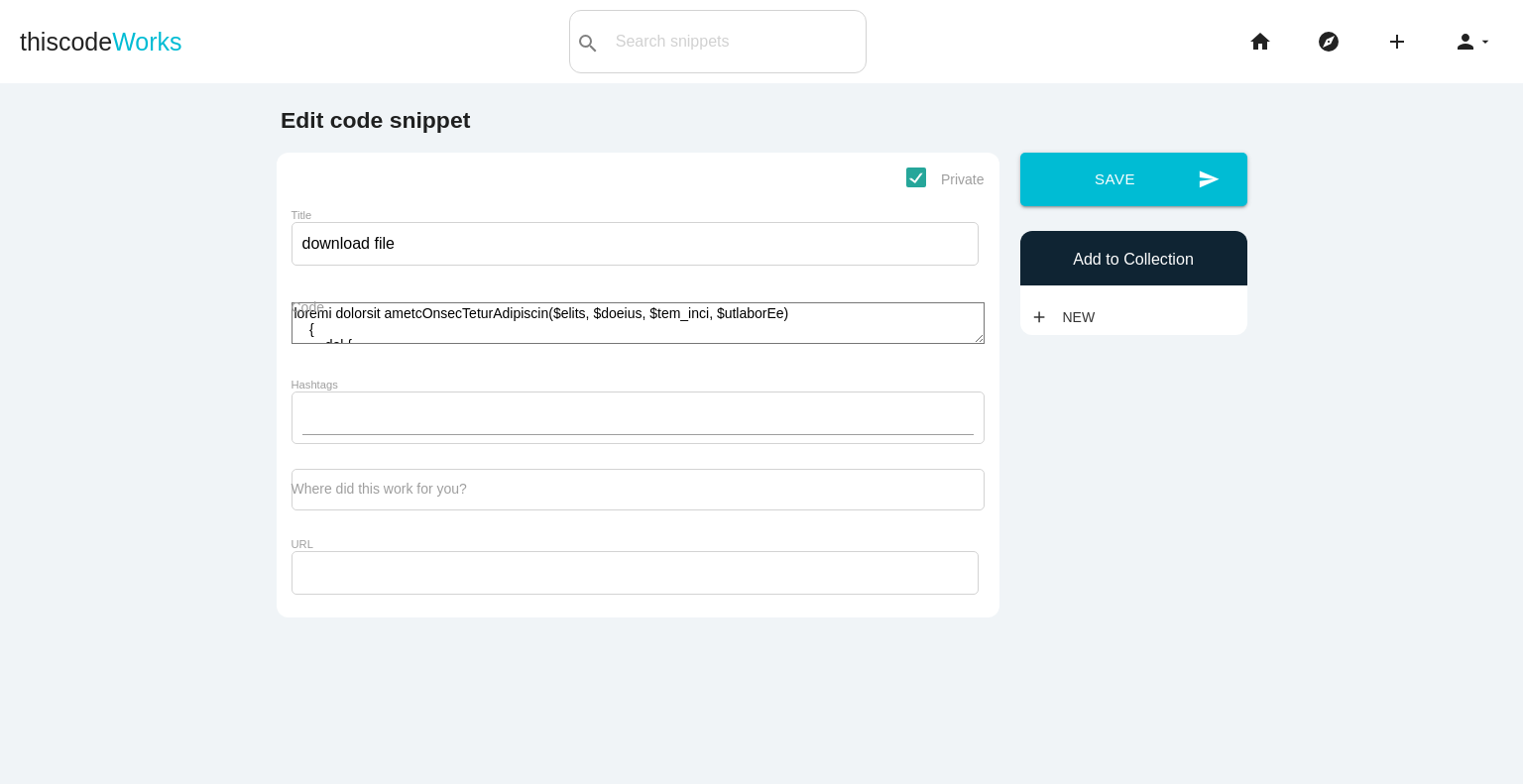 scroll, scrollTop: 0, scrollLeft: 0, axis: both 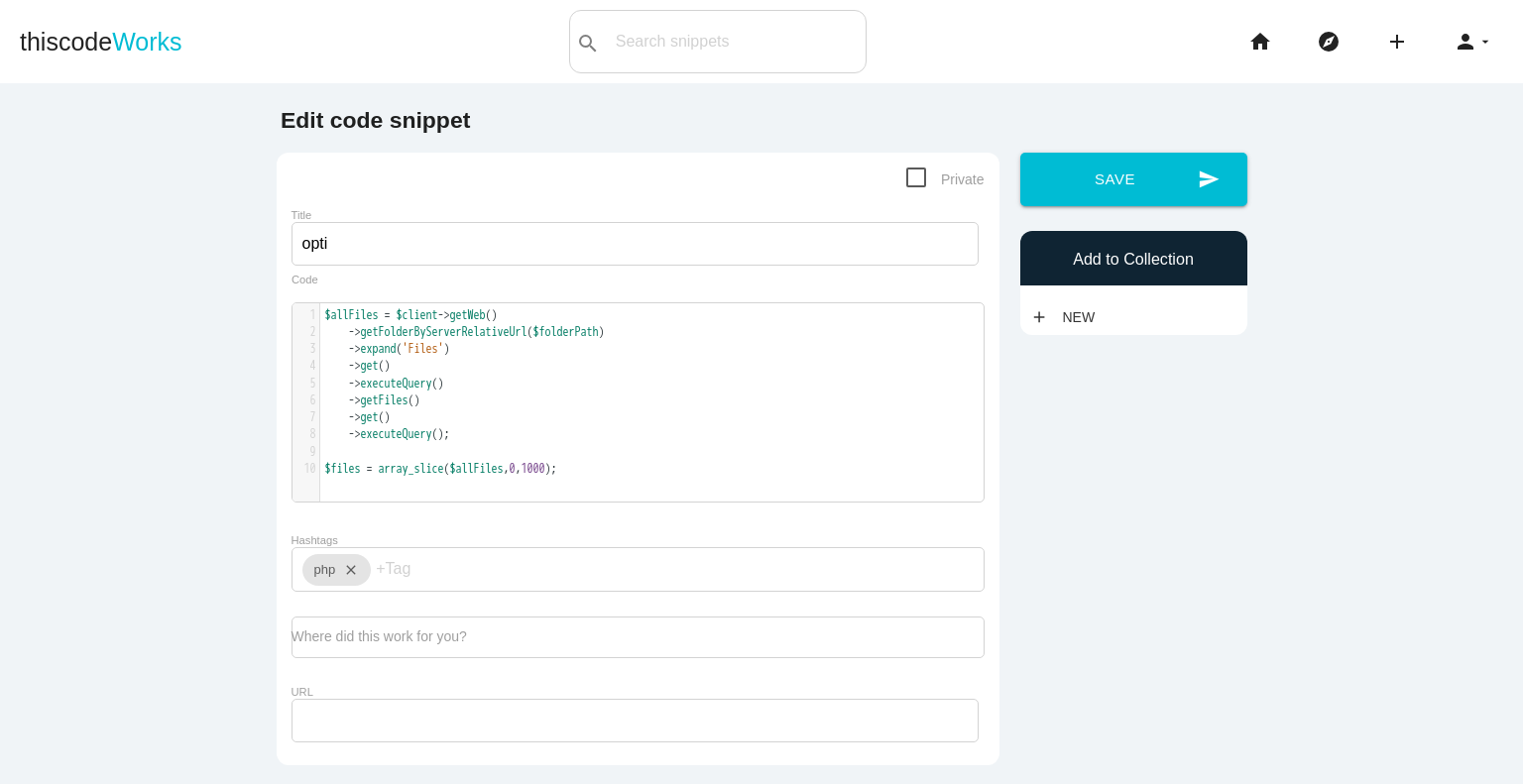 click on "-> get ()" at bounding box center (659, 366) 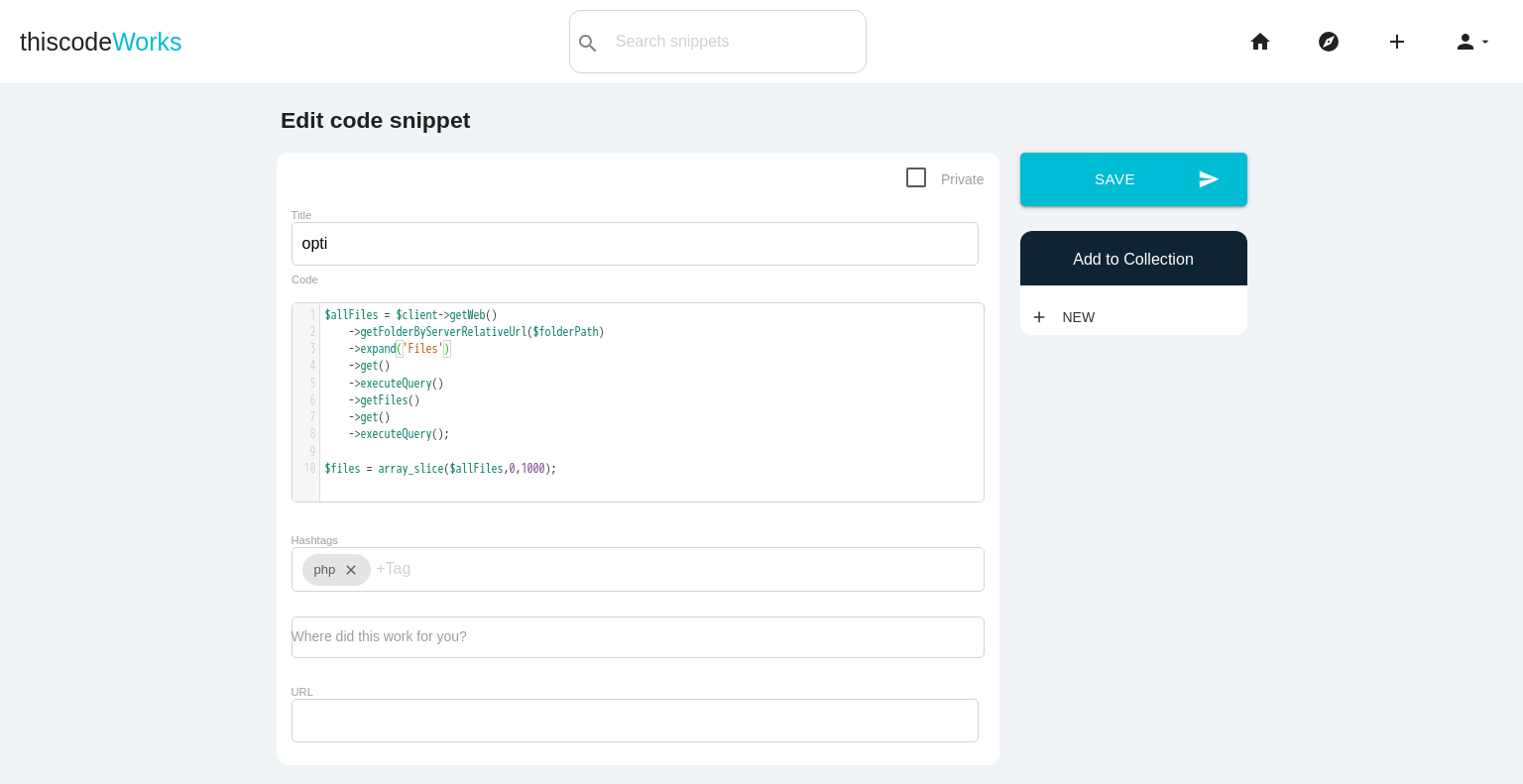type on "$allFiles = $client->getWeb()
->getFolderByServerRelativeUrl($folderPath)
->expand('Files')
->get()
->executeQuery()
->getFiles()
->get()
->executeQuery();
$files = array_slice($allFiles, 0, 1000);" 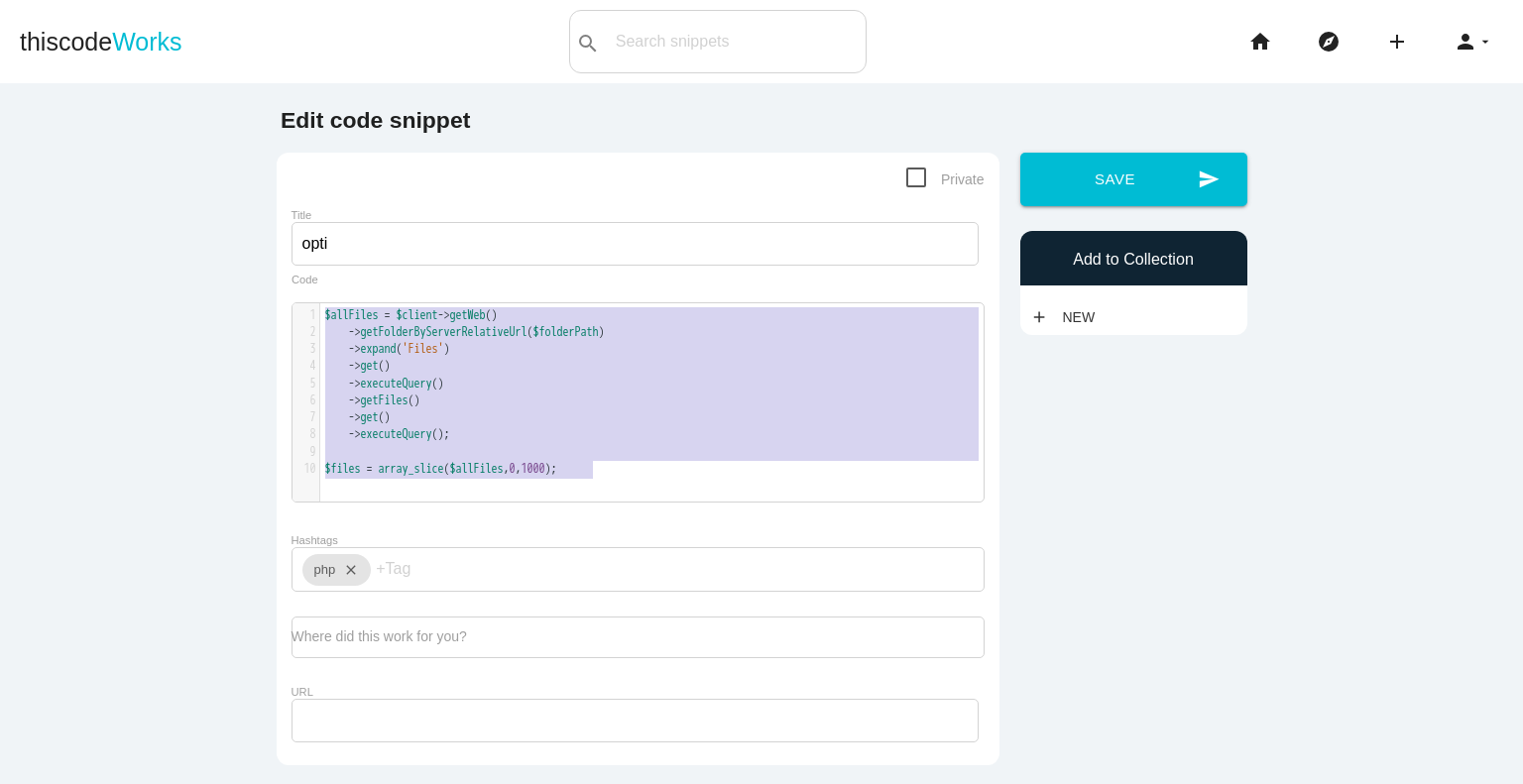 scroll, scrollTop: 0, scrollLeft: 0, axis: both 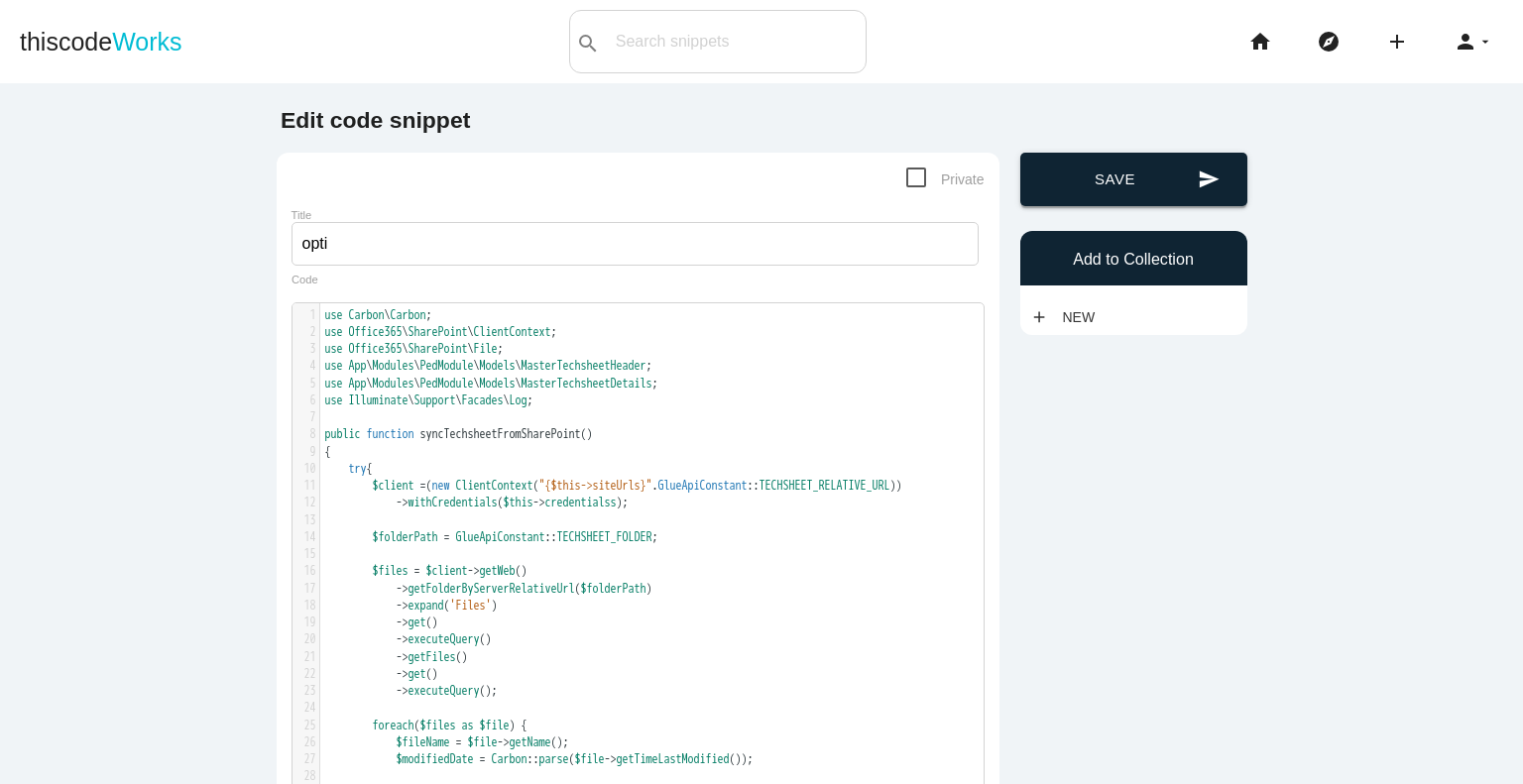 click on "send Save" at bounding box center (1133, 179) 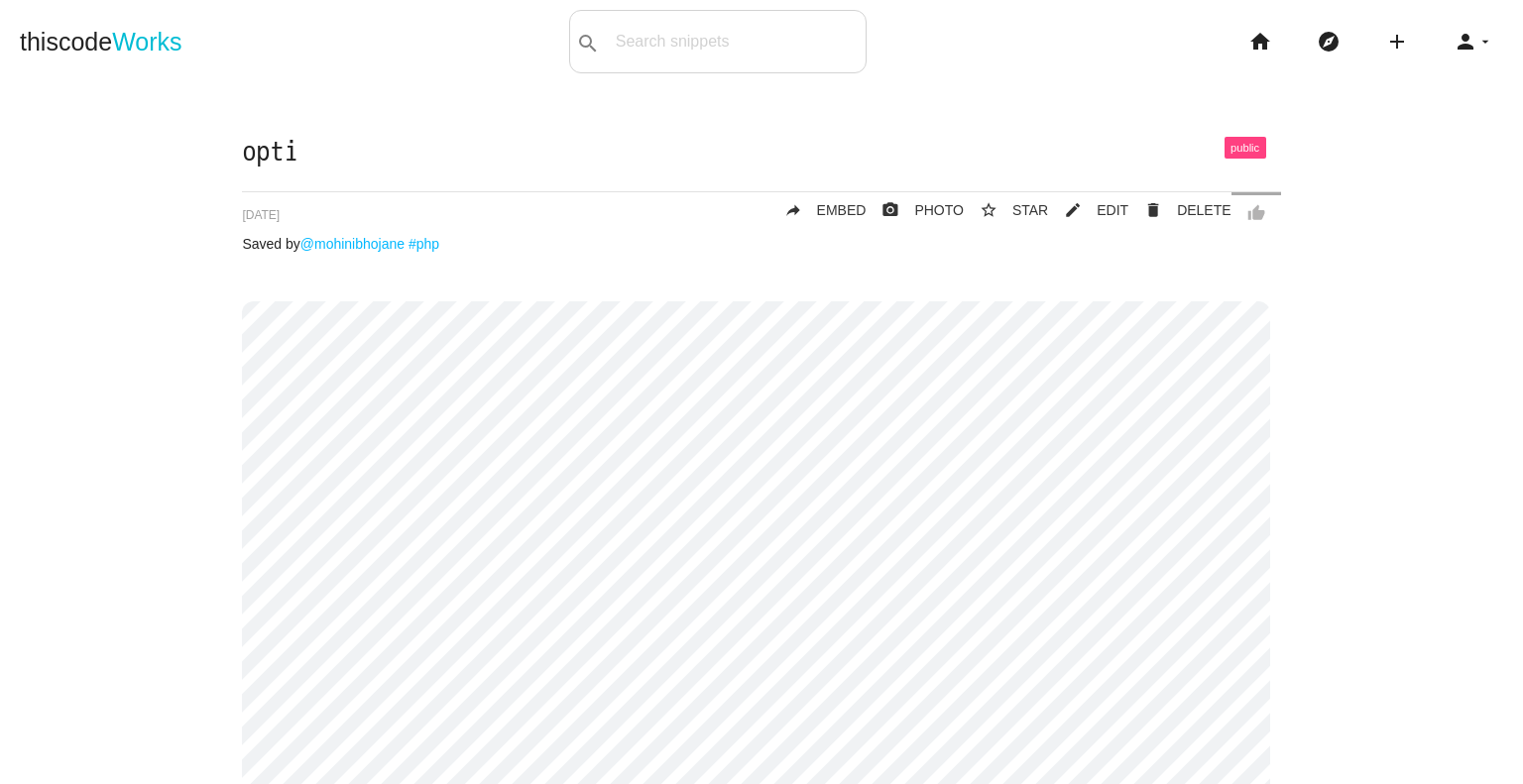 scroll, scrollTop: 0, scrollLeft: 0, axis: both 